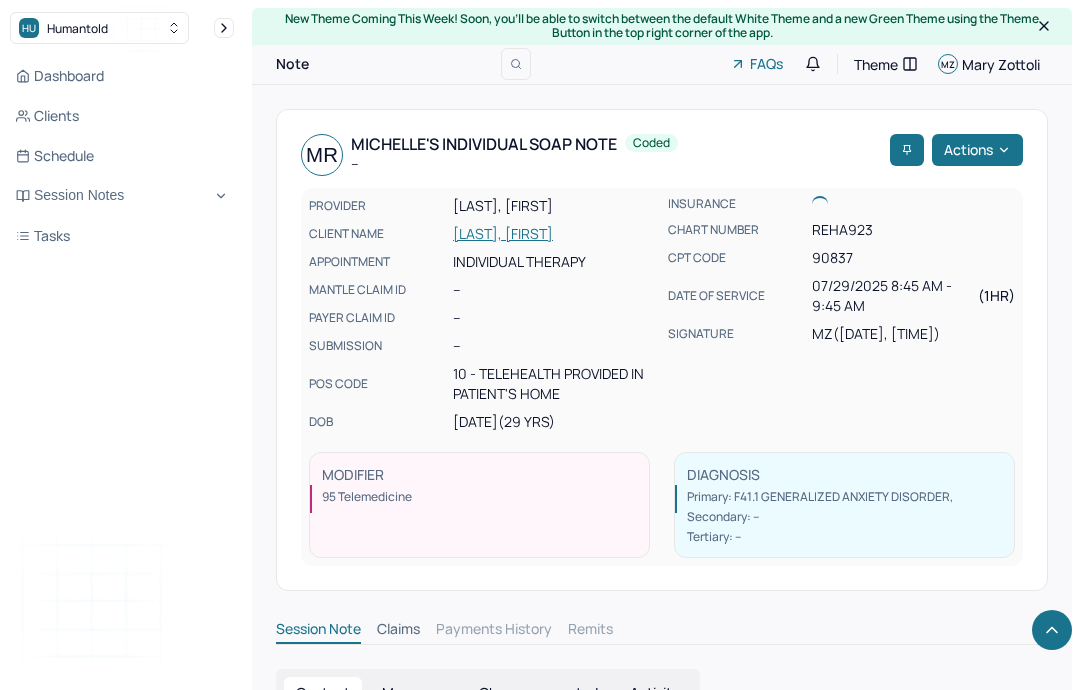 scroll, scrollTop: 2474, scrollLeft: 0, axis: vertical 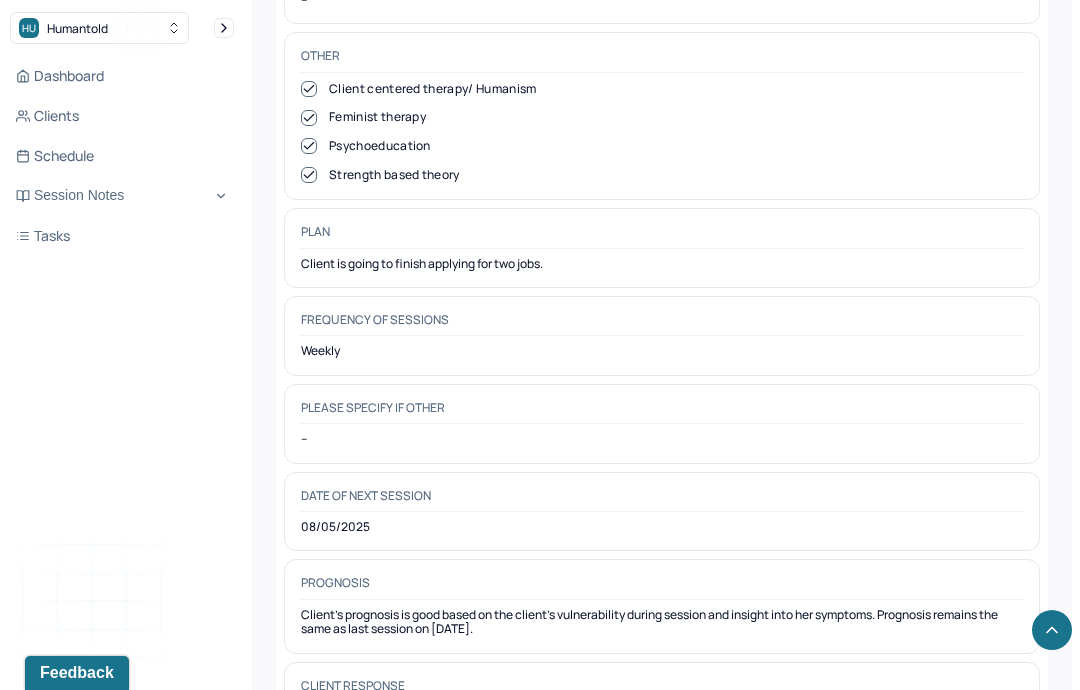 click on "Session Notes" at bounding box center (122, 196) 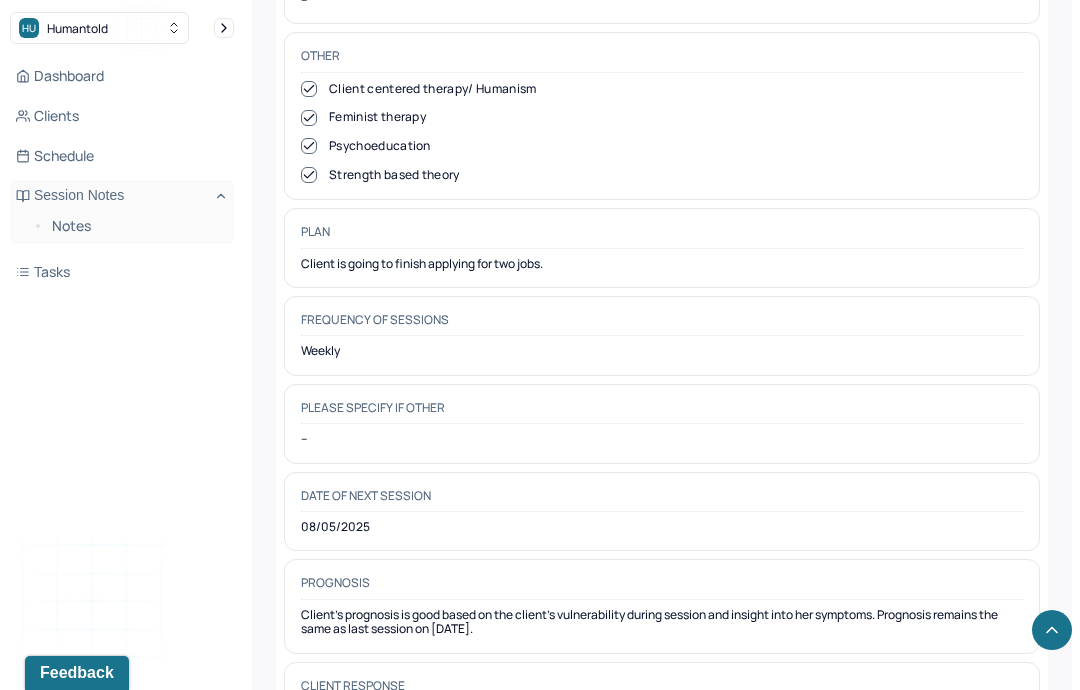 click on "Notes" at bounding box center (135, 226) 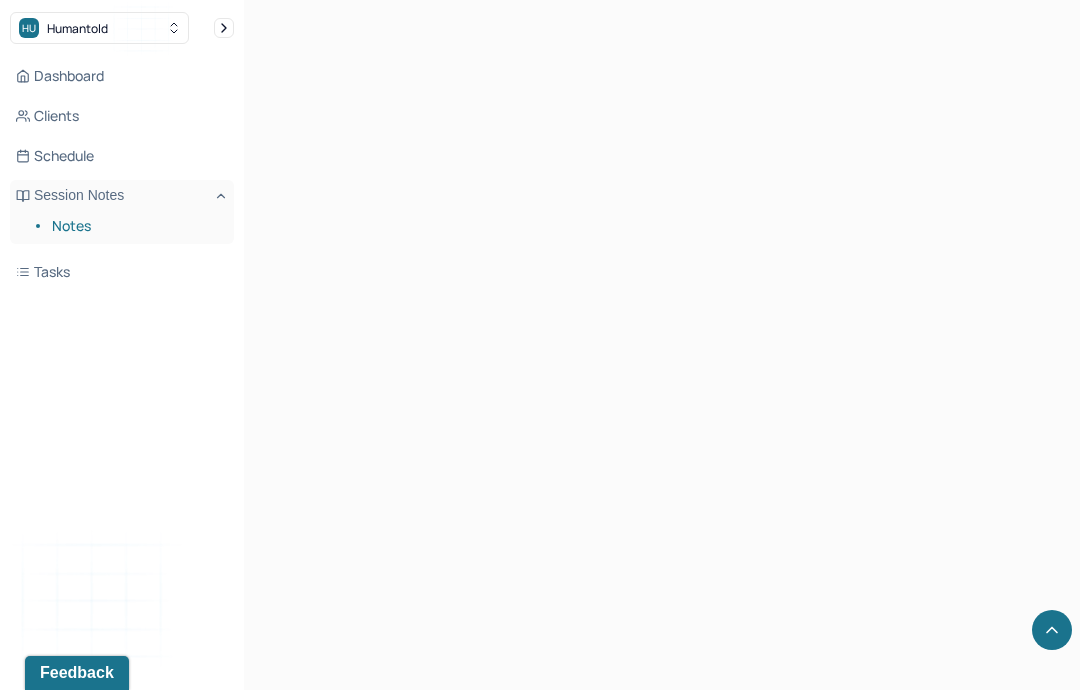 scroll, scrollTop: 0, scrollLeft: 0, axis: both 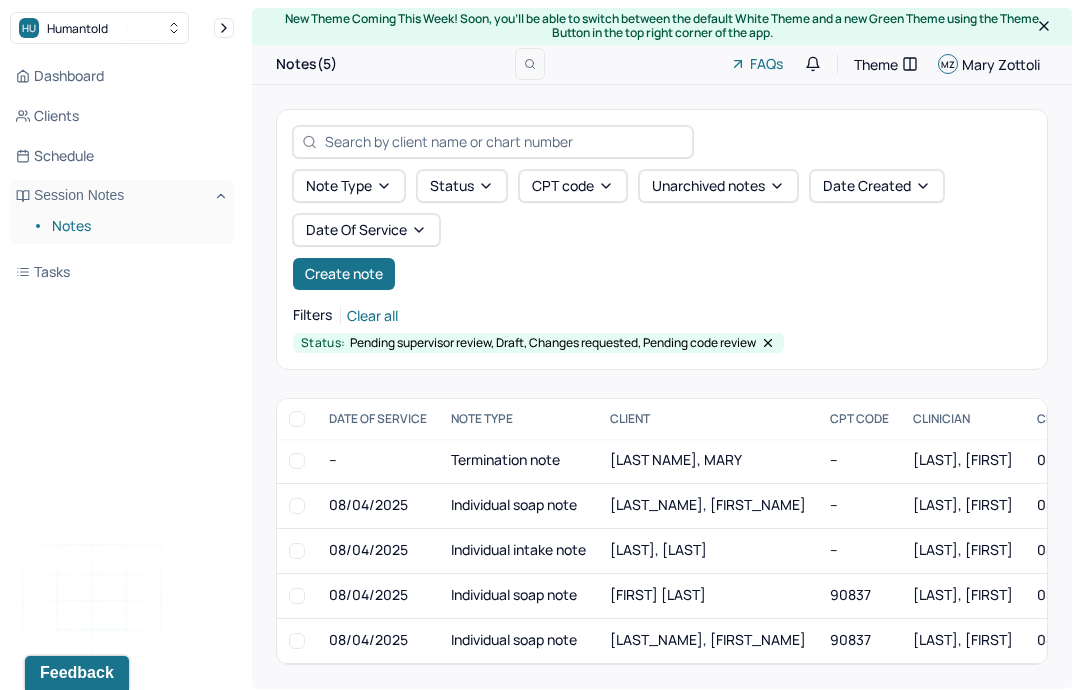 click on "[LAST_NAME], [FIRST_NAME]" at bounding box center [708, 505] 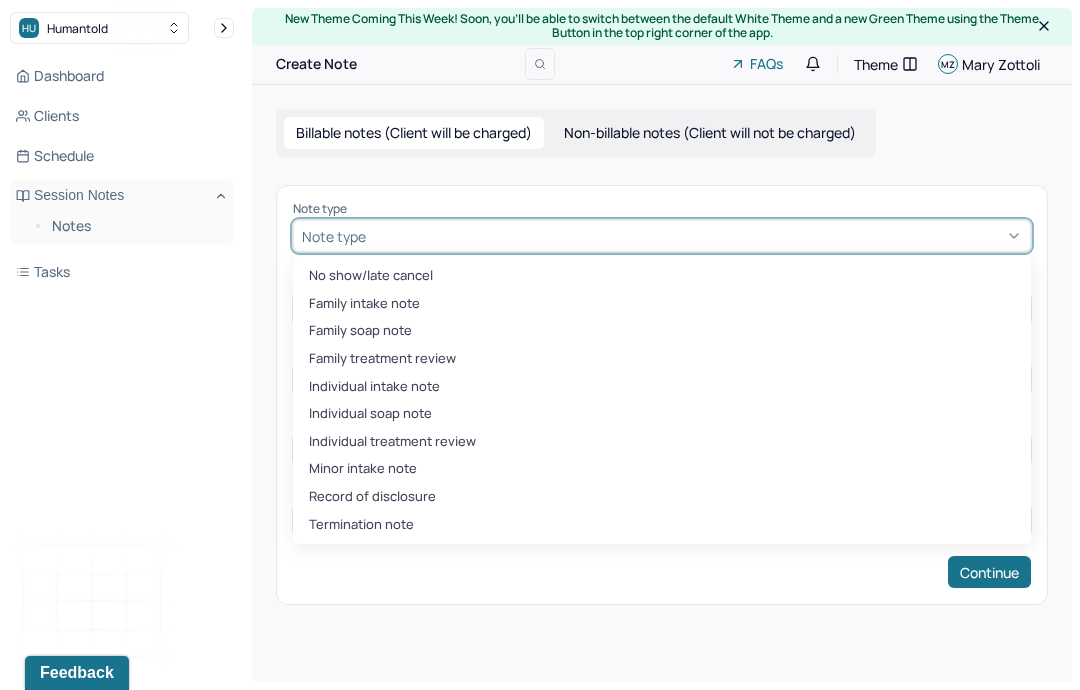 click on "Individual soap note" at bounding box center [662, 414] 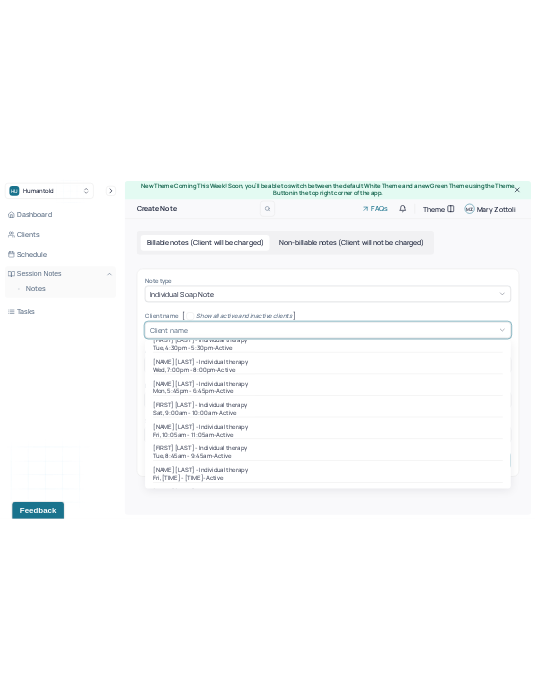 scroll, scrollTop: 197, scrollLeft: 0, axis: vertical 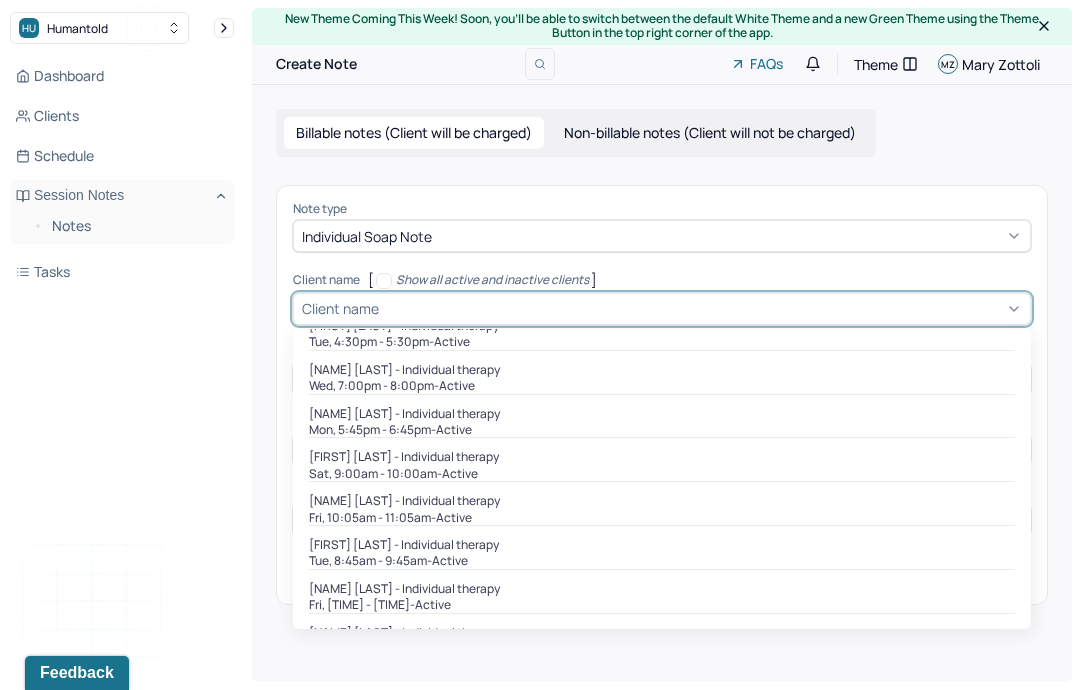 click on "[FIRST] [LAST] - Individual therapy" at bounding box center (662, 545) 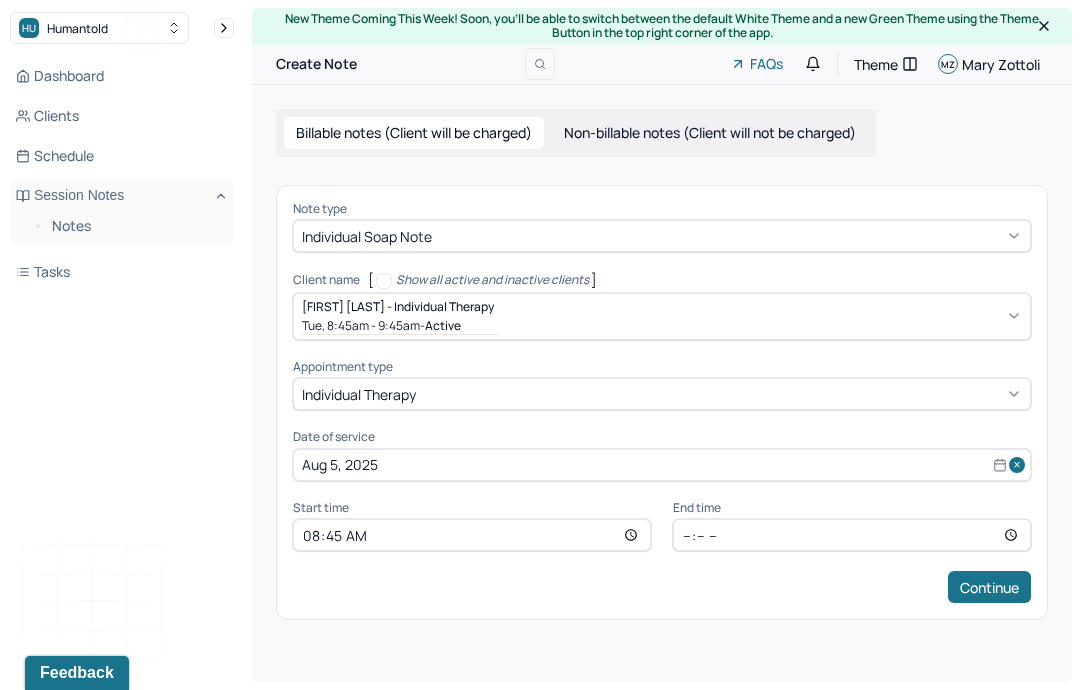 click on "Continue" at bounding box center [989, 587] 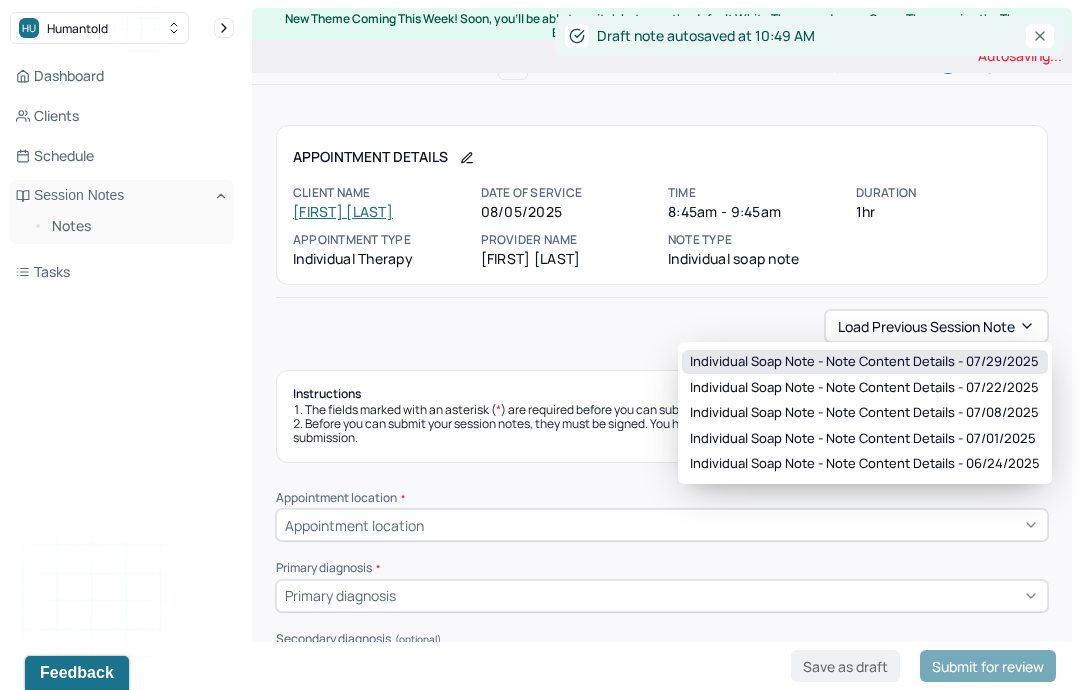 click on "Individual soap note - Note content Details - [DATE]" at bounding box center [864, 362] 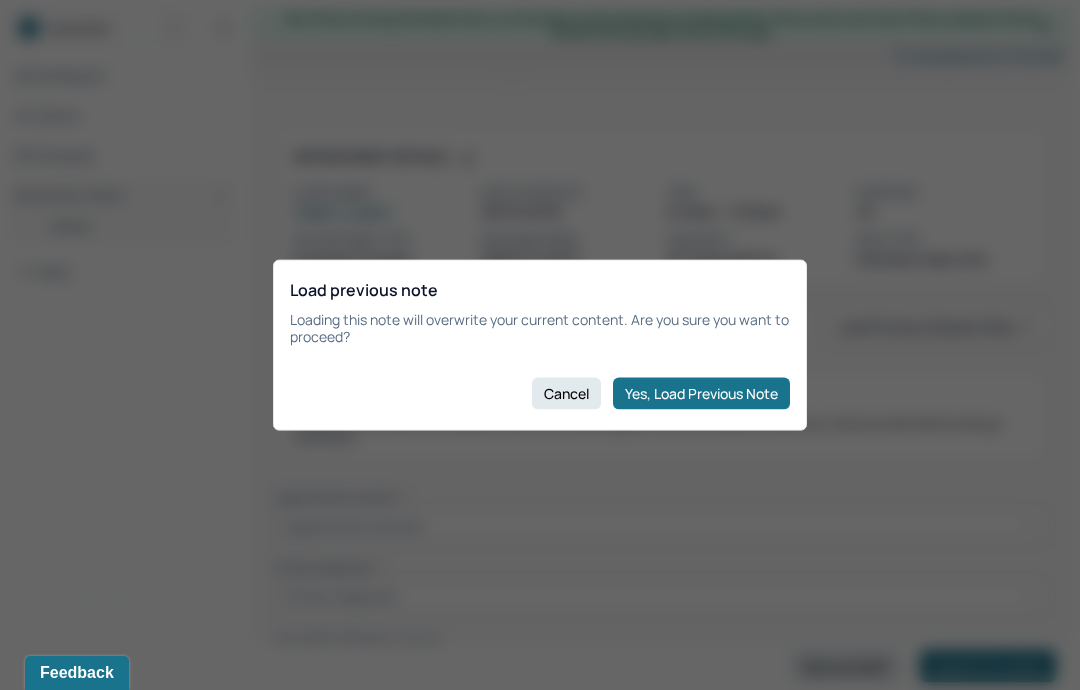 click on "Yes, Load Previous Note" at bounding box center [701, 393] 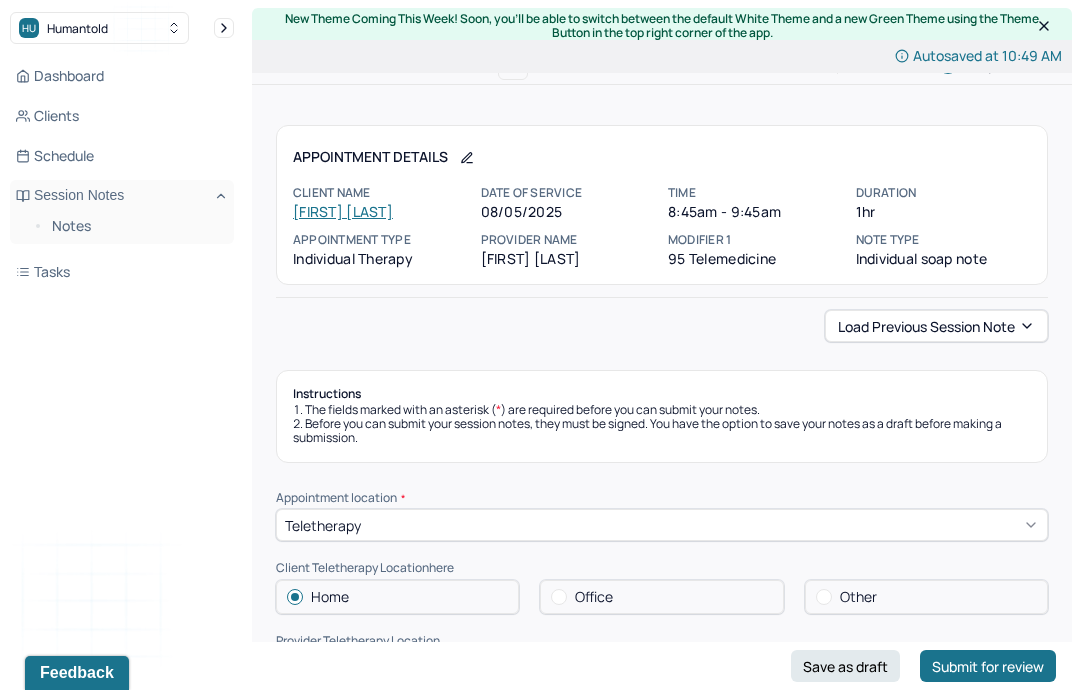 type on "Client appeared self-conscious and defeated." 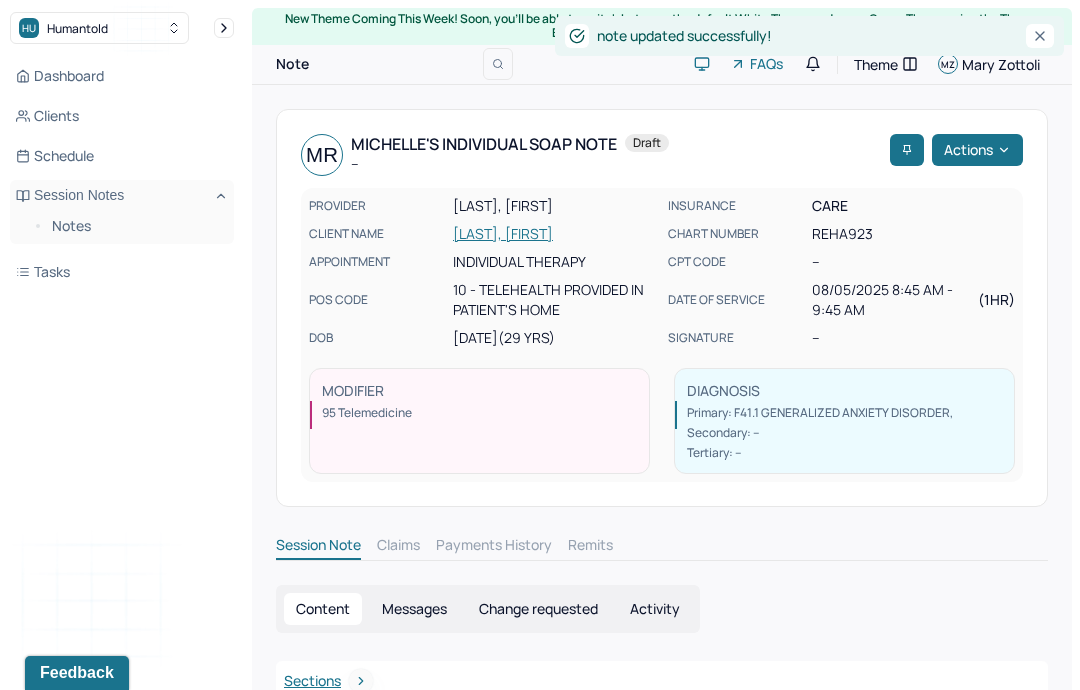 click on "Notes" at bounding box center [135, 226] 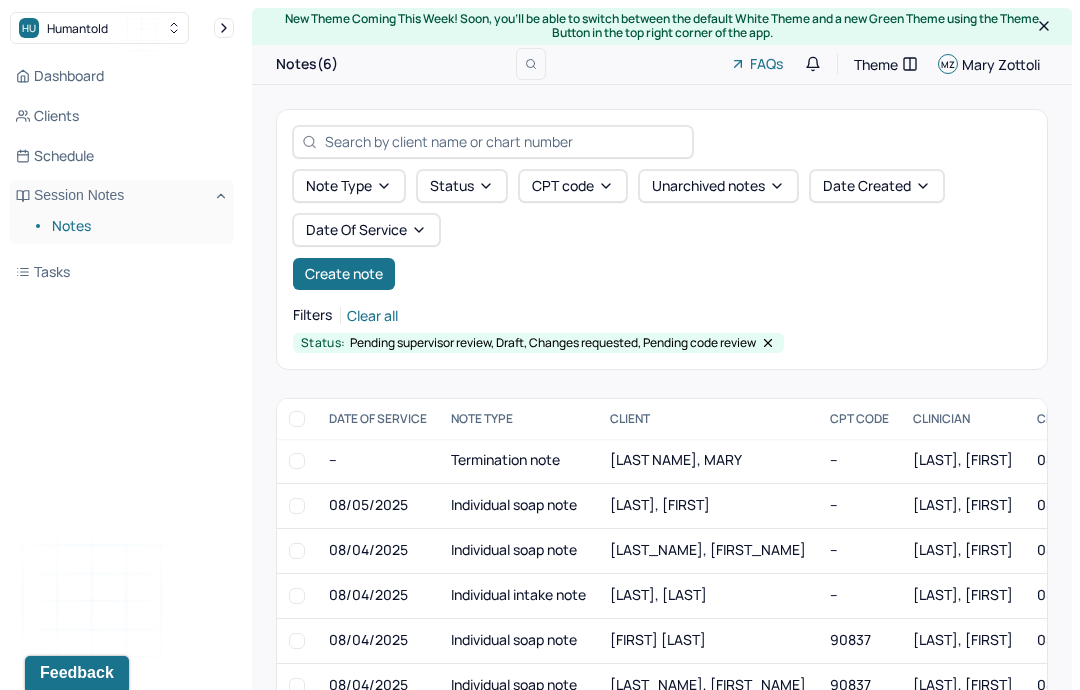 click on "[LAST_NAME], [FIRST_NAME]" at bounding box center [708, 549] 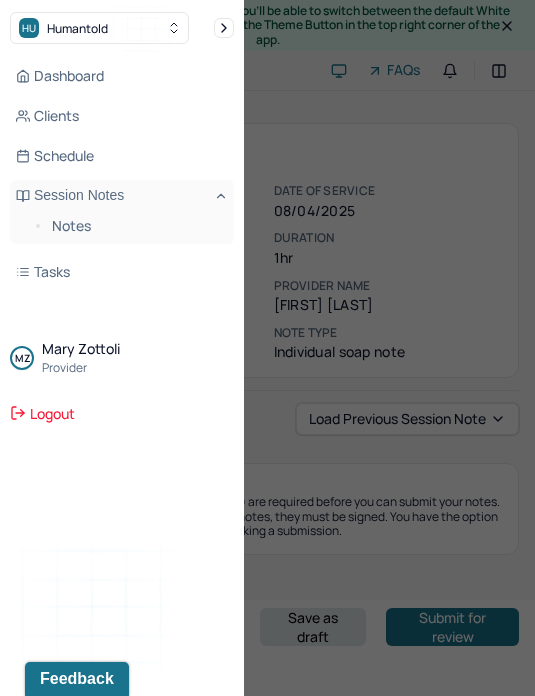 click at bounding box center [267, 348] 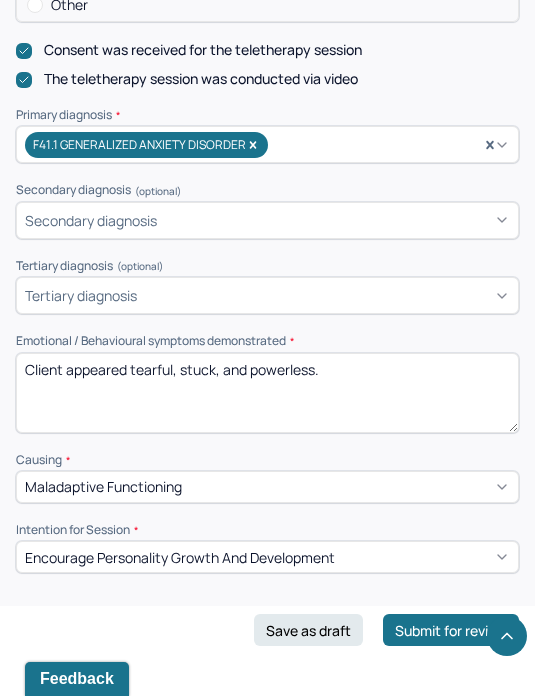 scroll, scrollTop: 1009, scrollLeft: 0, axis: vertical 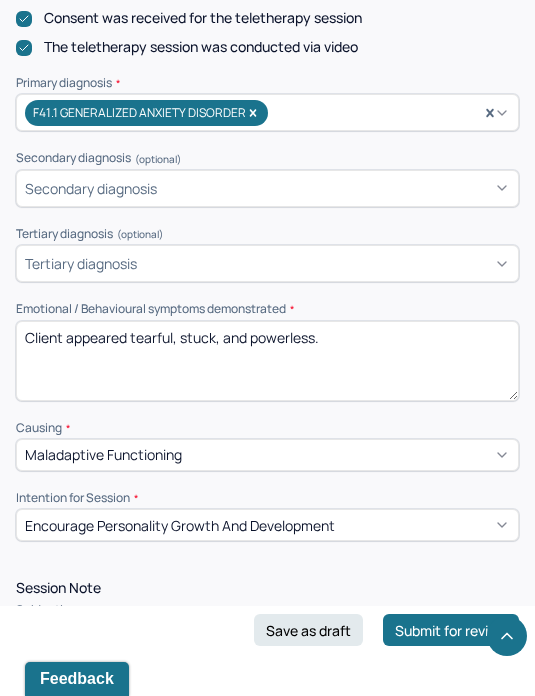 click on "Client appeared tearful, stuck, and powerless." at bounding box center [267, 361] 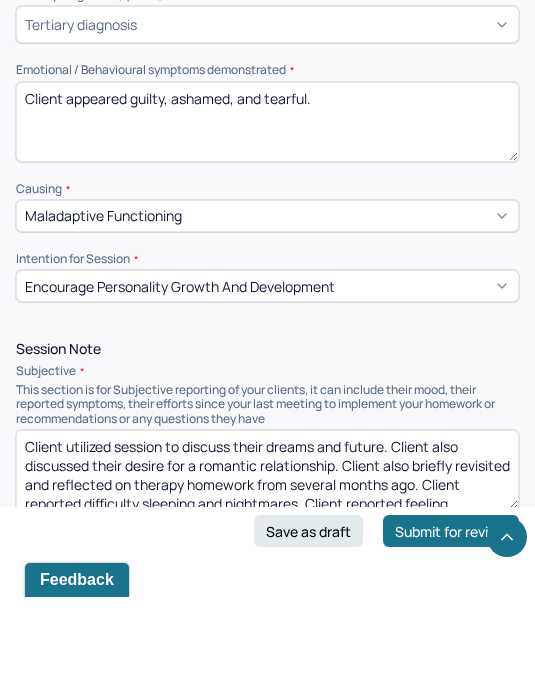 scroll, scrollTop: 1156, scrollLeft: 0, axis: vertical 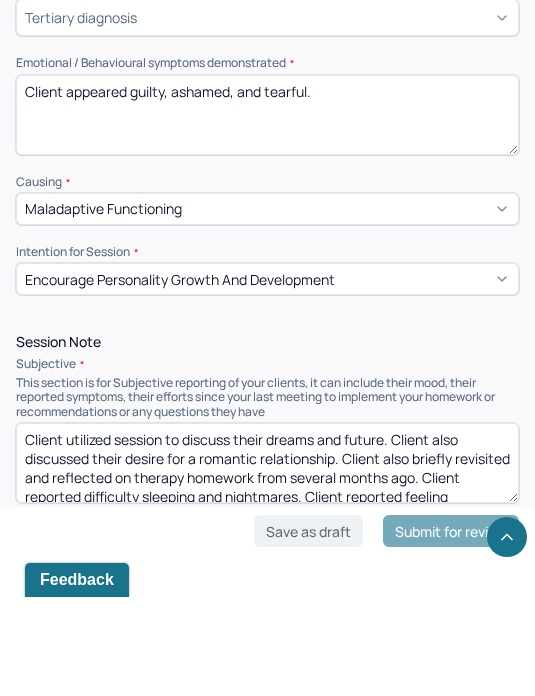 type on "Client appeared guilty, ashamed, and tearful." 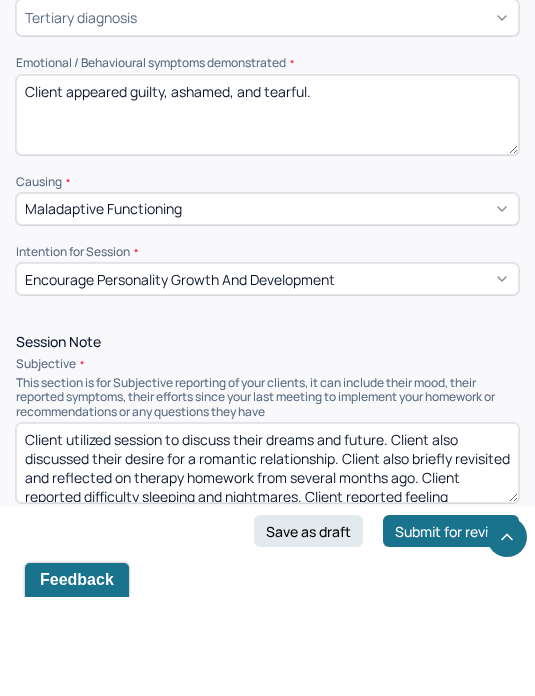 click on "Client utilized session to discuss their dreams and future. Client also discussed their desire for a romantic relationship. Client also briefly revisited and reflected on therapy homework from several months ago. Client reported difficulty sleeping and nightmares. Client reported feeling unsettled, unloveable, scared, lonely, sad, stuck, weary, exhausted, and powerless." at bounding box center (267, 562) 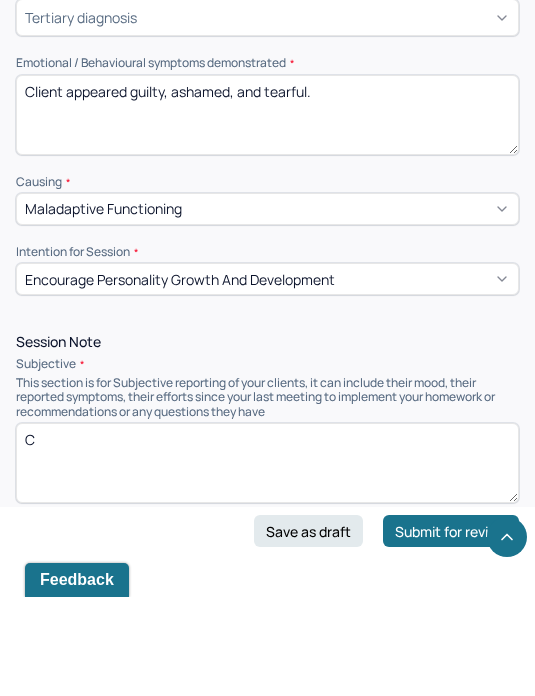 scroll, scrollTop: 0, scrollLeft: 0, axis: both 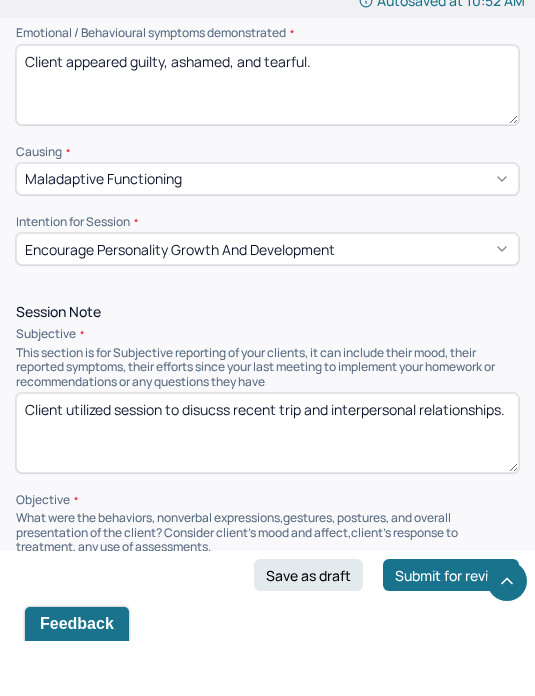 click on "Client utilized session to disucss recent trip and developing" at bounding box center (267, 488) 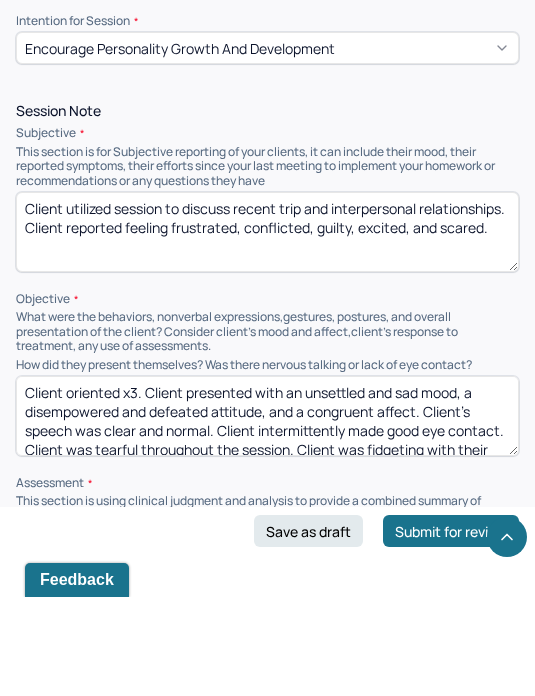 scroll, scrollTop: 1404, scrollLeft: 0, axis: vertical 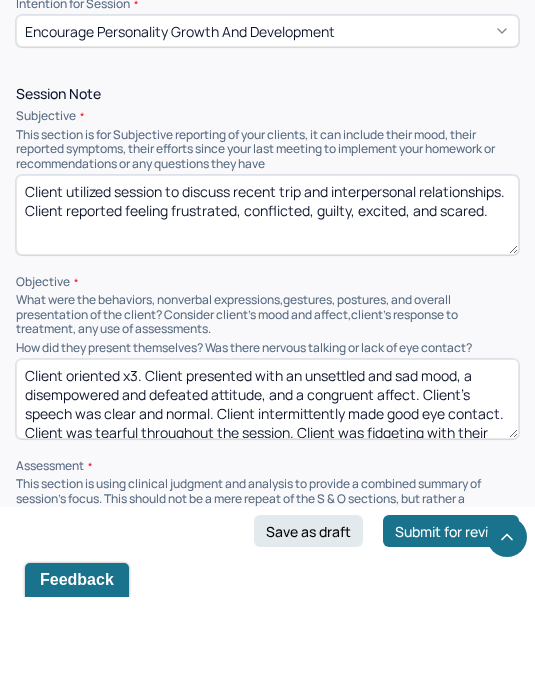 type on "Client utilized session to discuss recent trip and interpersonal relationships. Client reported feeling frustrated, conflicted, guilty, excited, and scared." 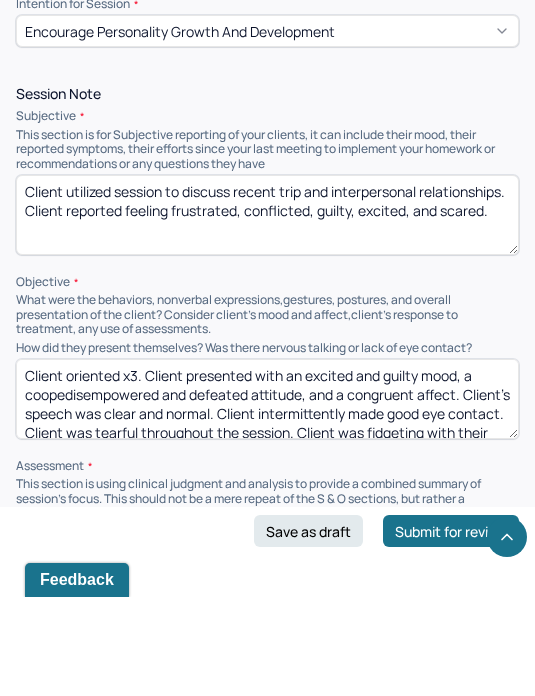 scroll, scrollTop: 1478, scrollLeft: 0, axis: vertical 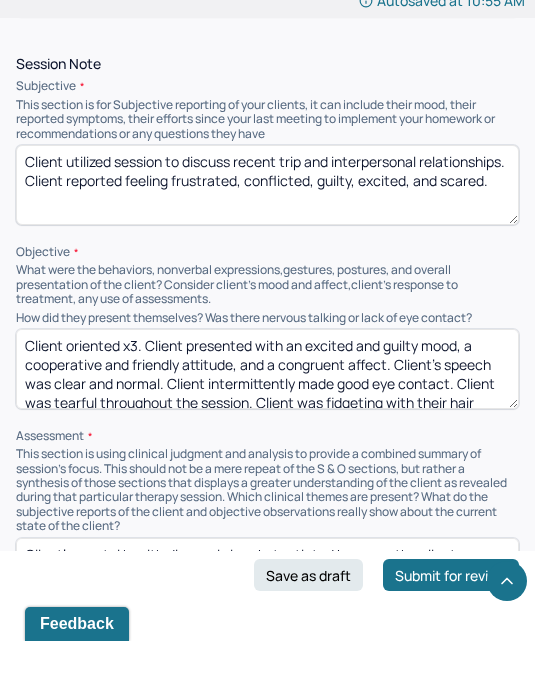 click on "Client oriented x3. Client presented with an excited and guilty mood, a cooperative and friendly attitude, and a congruent affect. Client’s speech was clear and normal. Client intermittently made good eye contact. Client was tearful throughout the session. Client was fidgeting with their hair throughout the session." at bounding box center [267, 424] 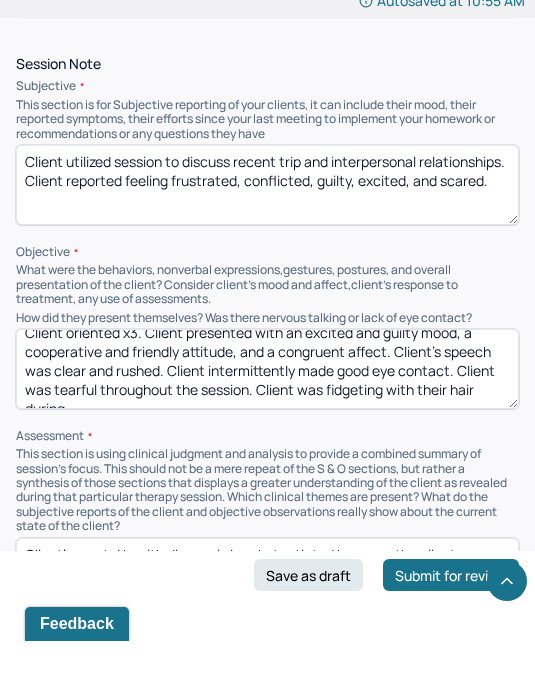 scroll, scrollTop: 28, scrollLeft: 0, axis: vertical 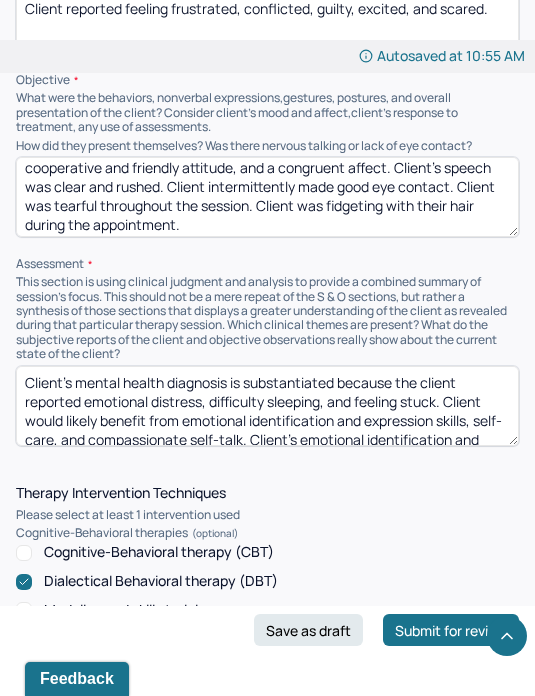 click on "Client oriented x3. Client presented with an excited and guilty mood, a cooperative and friendly attitude, and a congruent affect. Client’s speech was clear and rushed. Client intermittently made good eye contact. Client was tearful throughout the session. Client was fidgeting with their hair during the appointment." at bounding box center (267, 197) 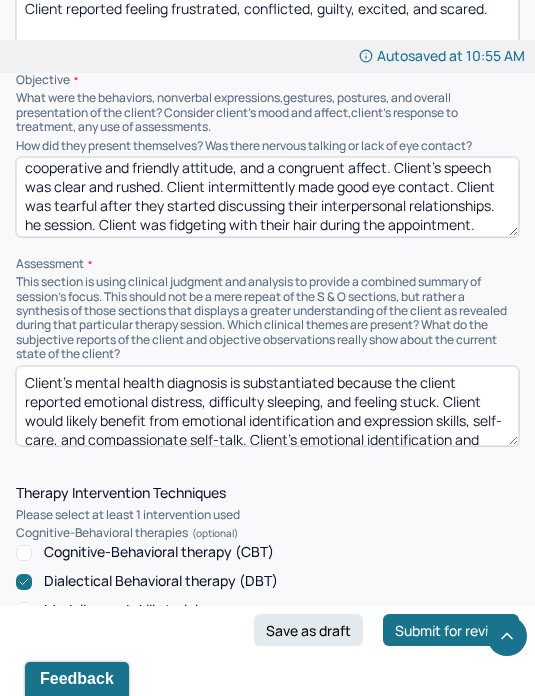 scroll, scrollTop: 28, scrollLeft: 0, axis: vertical 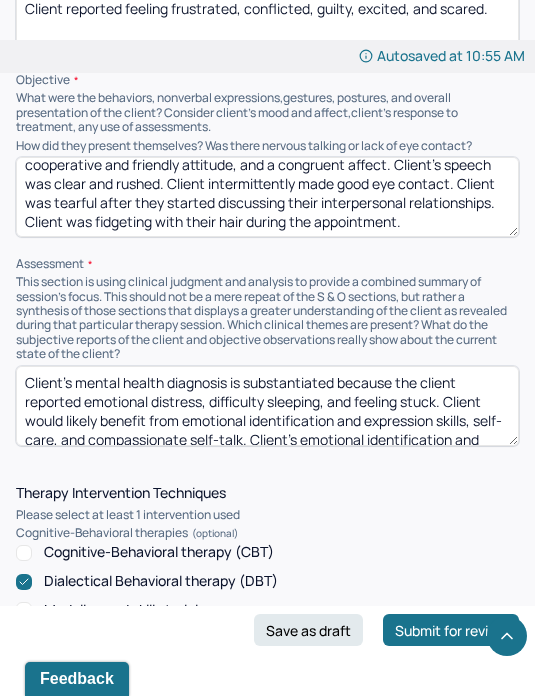click on "Client oriented x3. Client presented with an excited and guilty mood, a cooperative and friendly attitude, and a congruent affect. Client’s speech was clear and rushed. Client intermittently made good eye contact. Client was tearful throughout the session. Client was fidgeting with their hair during the appointment." at bounding box center [267, 197] 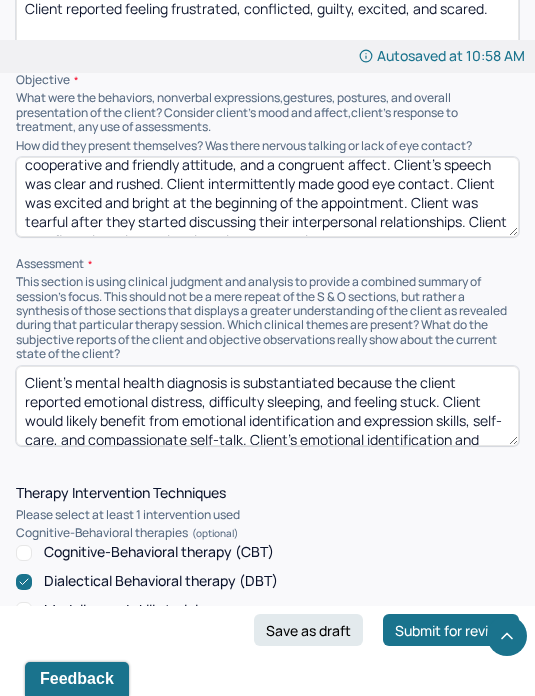 click on "Client oriented x3. Client presented with an excited and guilty mood, a cooperative and friendly attitude, and a congruent affect. Client’s speech was clear and rushed. Client intermittently made good eye contact. Client was tearful after they started discussing their interpersonal relationships. Client was fidgeting with their hair during the appointment." at bounding box center [267, 197] 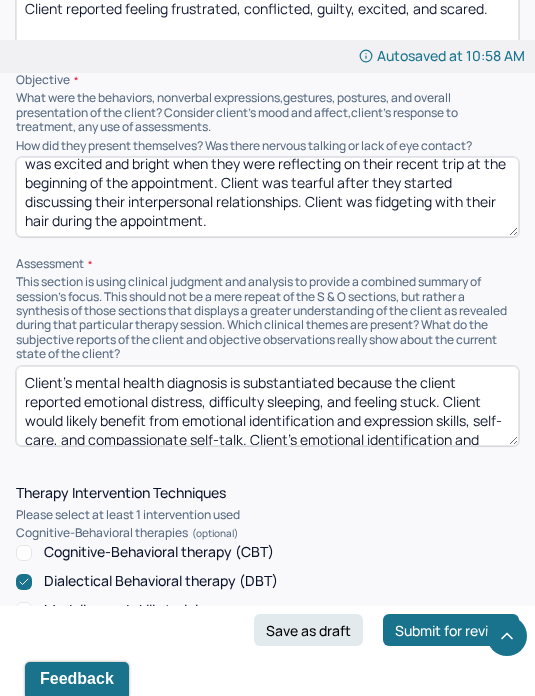 scroll, scrollTop: 73, scrollLeft: 0, axis: vertical 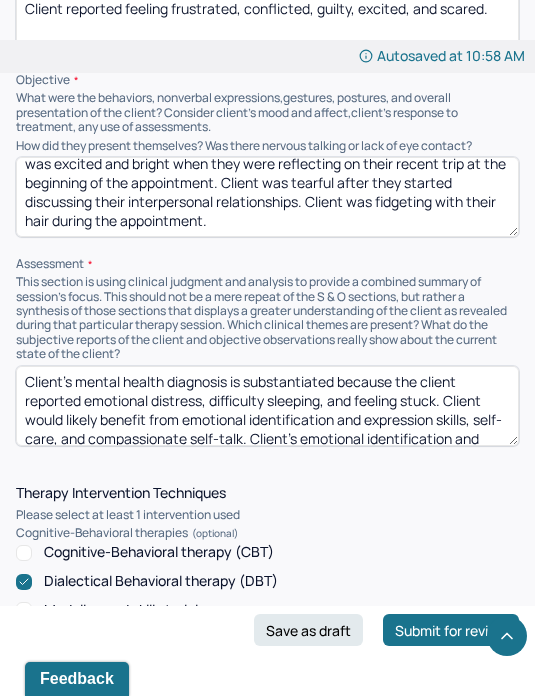 click on "Client’s mental health diagnosis is substantiated because the client reported emotional distress, difficulty sleeping, and feeling stuck. Client would likely benefit from emotional identification and expression skills, self-care, and compassionate self-talk. Client’s emotional identification and expression skills continue to improve. Client described taking more action towards their goals, but they continue to struggle with feeling powerless. Therapist utilized client-centered therapy, trauma-informed CBT, DBT, and strength-based therapy validate the client’s feelings, facilitate a body scan, and encourage the client to name their dreams and reflect on their values. Therapist also used these therapeutic interventions to discuss the client’s therapy homework from several months ago and encourage the client to reflect on how their perspective has changed since then." at bounding box center (267, 406) 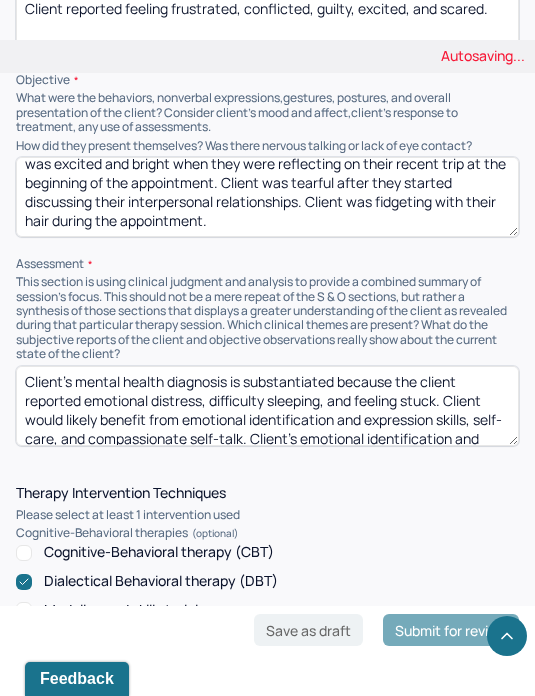 click on "Client oriented x3. Client presented with an excited and guilty mood, a cooperative and friendly attitude, and a congruent affect. Client’s speech was clear and rushed. Client intermittently made good eye contact. Client was excited and bright when they were reflecting on their recent trip at the beginning of the appointment. Client was tearful after they started discussing their interpersonal relationships. Client was also smilingClient was fidgeting with their hair during the appointment." at bounding box center [267, 197] 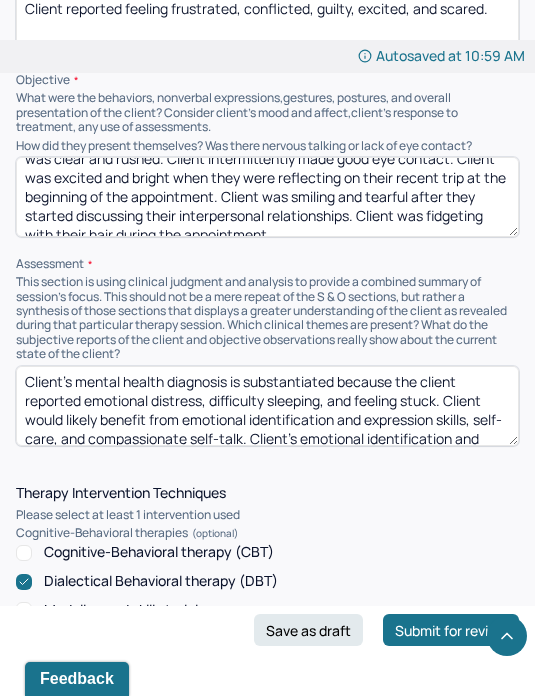 scroll, scrollTop: 58, scrollLeft: 0, axis: vertical 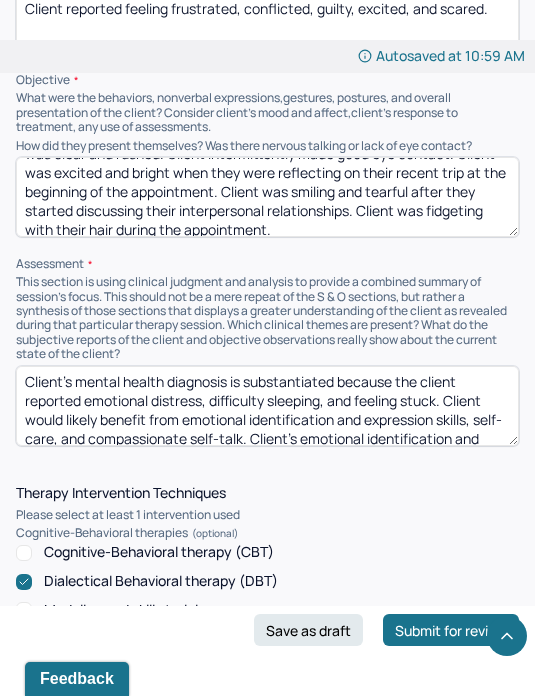 click on "Client oriented x3. Client presented with an excited and guilty mood, a cooperative and friendly attitude, and a congruent affect. Client’s speech was clear and rushed. Client intermittently made good eye contact. Client was excited and bright when they were reflecting on their recent trip at the beginning of the appointment. Client was smiling and tearful after they started discussing their interpersonal relationships. Client was fidgeting with their hair during the appointment." at bounding box center (267, 197) 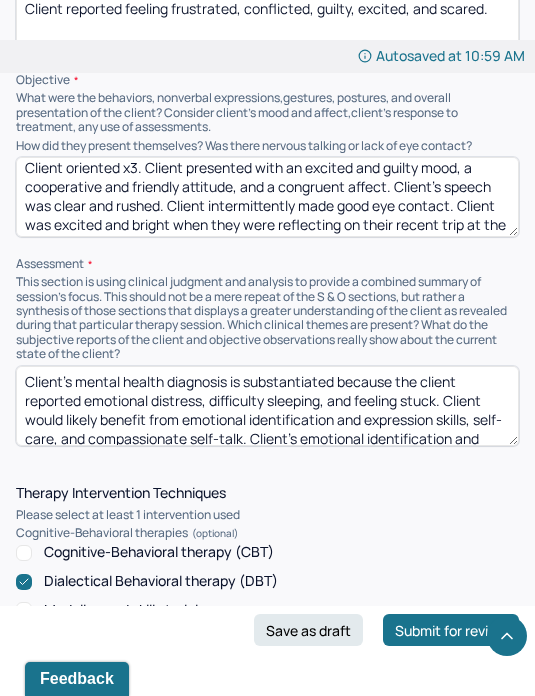 scroll, scrollTop: 4, scrollLeft: 0, axis: vertical 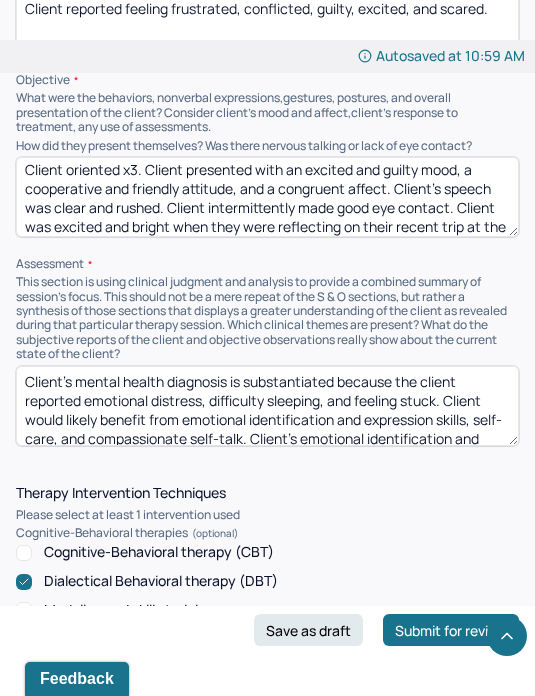 click on "Client oriented x3. Client presented with an excited and guilty mood, a cooperative and friendly attitude, and a congruent affect. Client’s speech was clear and rushed. Client intermittently made good eye contact. Client was excited and bright when they were reflecting on their recent trip at the beginning of the appointment. Client was smiling and tearful when they started discussing their interpersonal relationships. Client was fidgeting with their hair during the appointment." at bounding box center [267, 197] 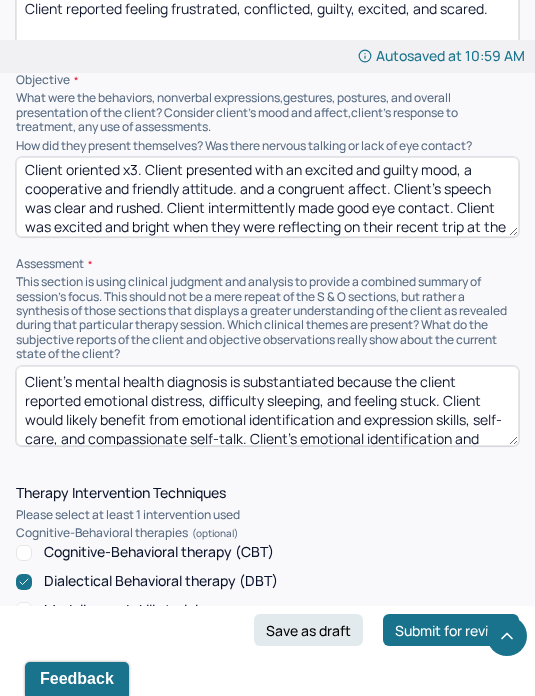 click on "Client oriented x3. Client presented with an excited and guilty mood, a cooperative and friendly attitude, and a congruent affect. Client’s speech was clear and rushed. Client intermittently made good eye contact. Client was excited and bright when they were reflecting on their recent trip at the beginning of the appointment. Client was smiling and tearful when they started discussing their interpersonal relationships. Client was fidgeting with their hair during the appointment." at bounding box center (267, 197) 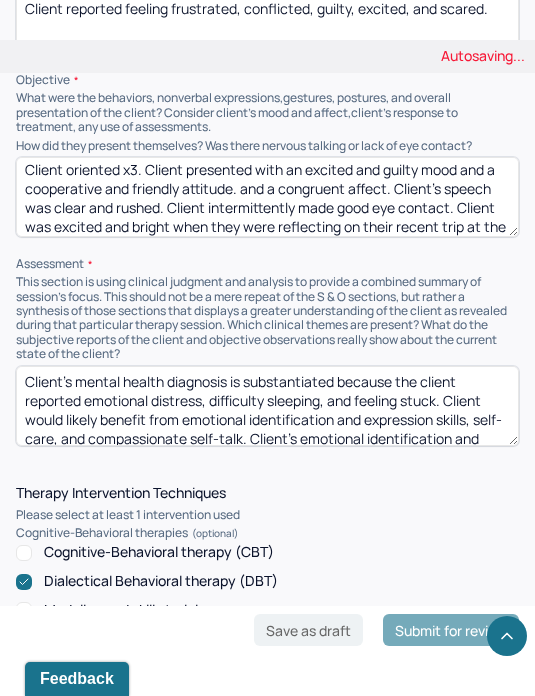 click on "Client oriented x3. Client presented with an excited and guilty mood, a cooperative and friendly attitude. and a congruent affect. Client’s speech was clear and rushed. Client intermittently made good eye contact. Client was excited and bright when they were reflecting on their recent trip at the beginning of the appointment. Client was smiling and tearful when they started discussing their interpersonal relationships. Client was fidgeting with their hair during the appointment." at bounding box center [267, 197] 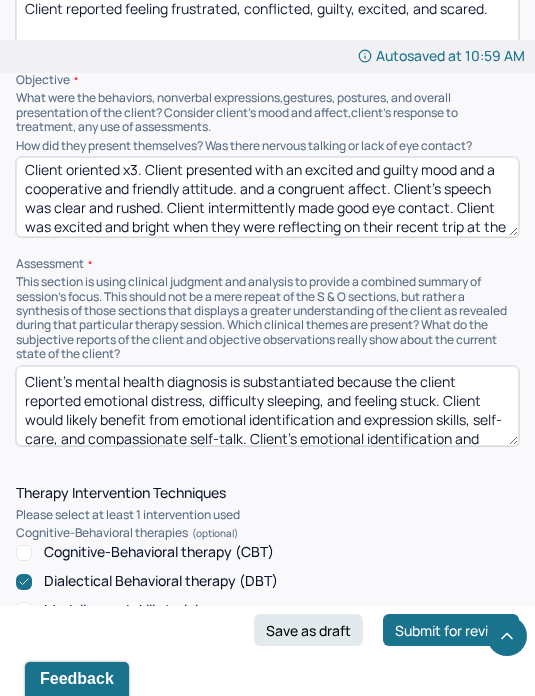 click on "Client oriented x3. Client presented with an excited and guilty mood and a cooperative and friendly attitude. and a congruent affect. Client’s speech was clear and rushed. Client intermittently made good eye contact. Client was excited and bright when they were reflecting on their recent trip at the beginning of the appointment. Client was smiling and tearful when they started discussing their interpersonal relationships. Client was fidgeting with their hair during the appointment." at bounding box center [267, 197] 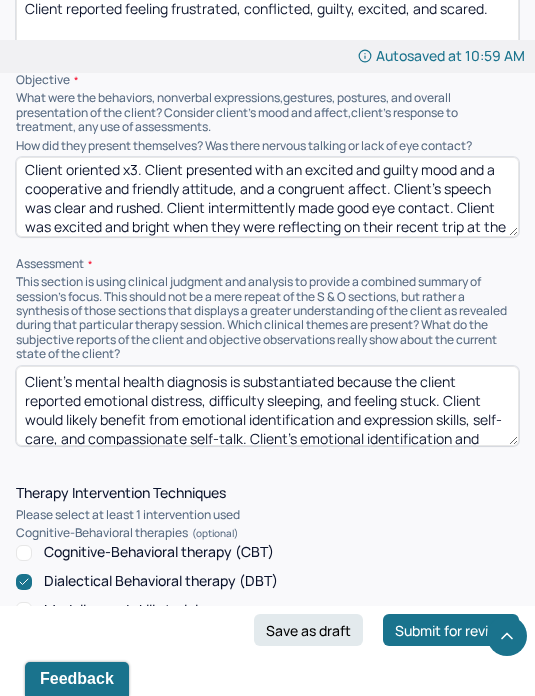 click on "Client oriented x3. Client presented with an excited and guilty mood and a cooperative and friendly attitude. and a congruent affect. Client’s speech was clear and rushed. Client intermittently made good eye contact. Client was excited and bright when they were reflecting on their recent trip at the beginning of the appointment. Client was smiling and tearful when they started discussing their interpersonal relationships. Client was fidgeting with their hair during the appointment." at bounding box center (267, 197) 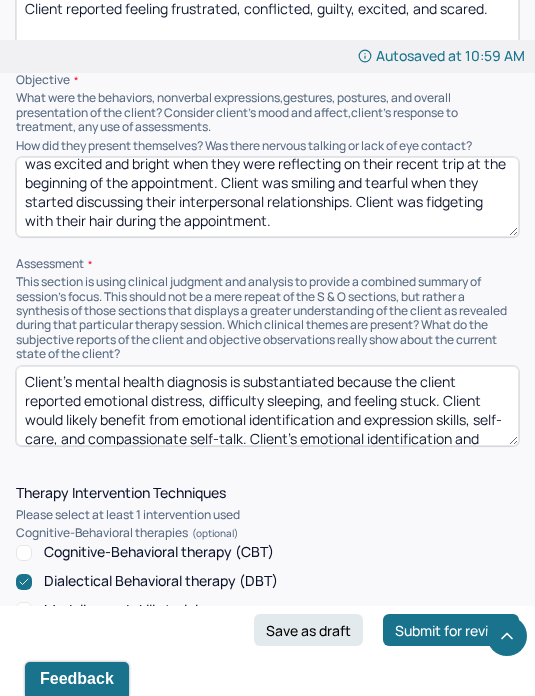 scroll, scrollTop: 73, scrollLeft: 0, axis: vertical 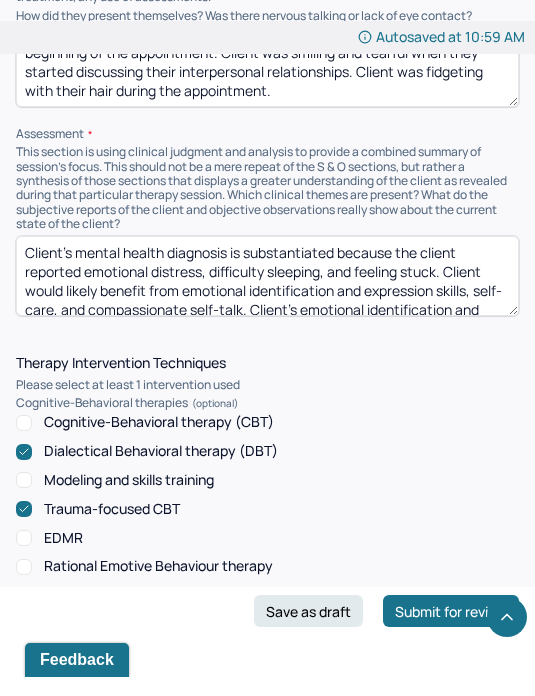 type on "Client oriented x3. Client presented with an excited and guilty mood, a cooperative and friendly attitude, and a congruent affect. Client’s speech was clear and rushed. Client intermittently made good eye contact. Client was excited and bright when they were reflecting on their recent trip at the beginning of the appointment. Client was smiling and tearful when they started discussing their interpersonal relationships. Client was fidgeting with their hair during the appointment." 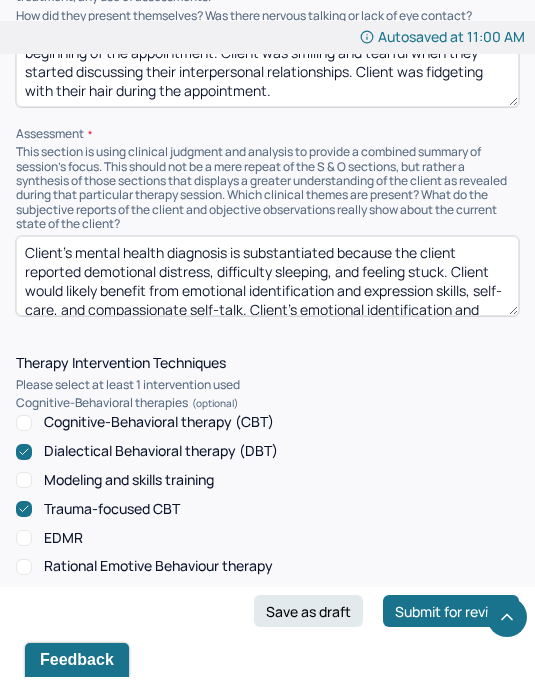 type on "Client’s mental health diagnosis is substantiated because the client reported emotional distress, difficulty sleeping, and feeling stuck. Client would likely benefit from emotional identification and expression skills, self-care, and compassionate self-talk. Client’s emotional identification and expression skills continue to improve. Client described taking more action towards their goals, but they continue to struggle with feeling powerless. Therapist utilized client-centered therapy, trauma-informed CBT, DBT, and strength-based therapy validate the client’s feelings, facilitate a body scan, and encourage the client to name their dreams and reflect on their values. Therapist also used these therapeutic interventions to discuss the client’s therapy homework from several months ago and encourage the client to reflect on how their perspective has changed since then." 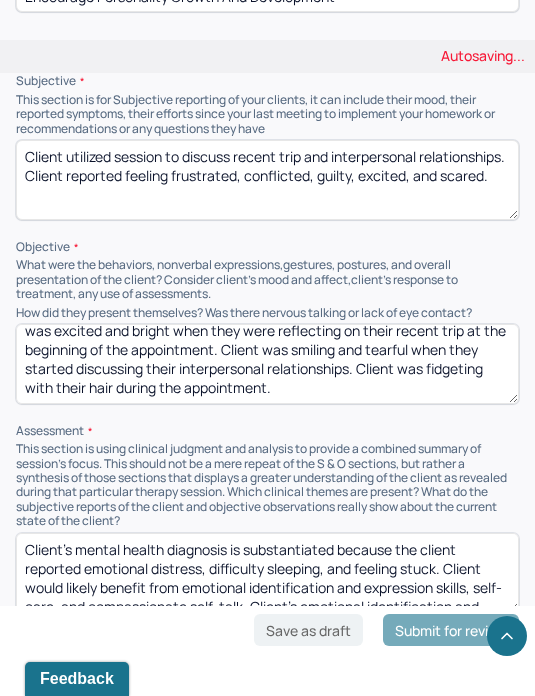 scroll, scrollTop: 1537, scrollLeft: 0, axis: vertical 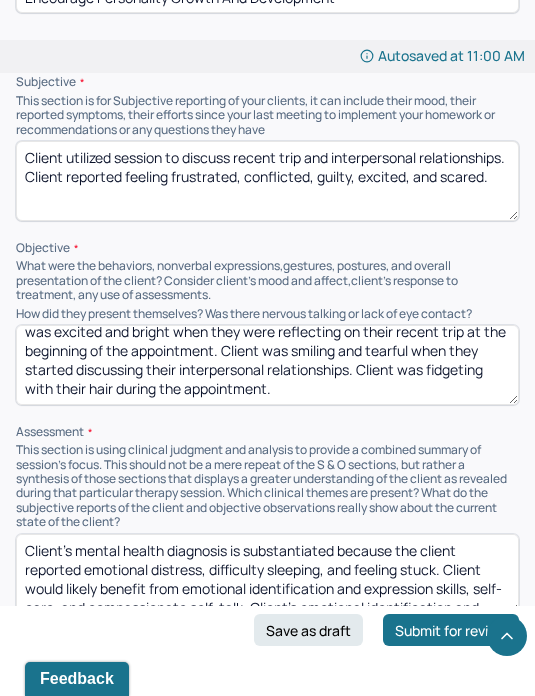 click on "Client utilized session to discuss recent trip and interpersonal relationships. Client reported feeling frustrated, conflicted, guilty, excited, and scared." at bounding box center [267, 181] 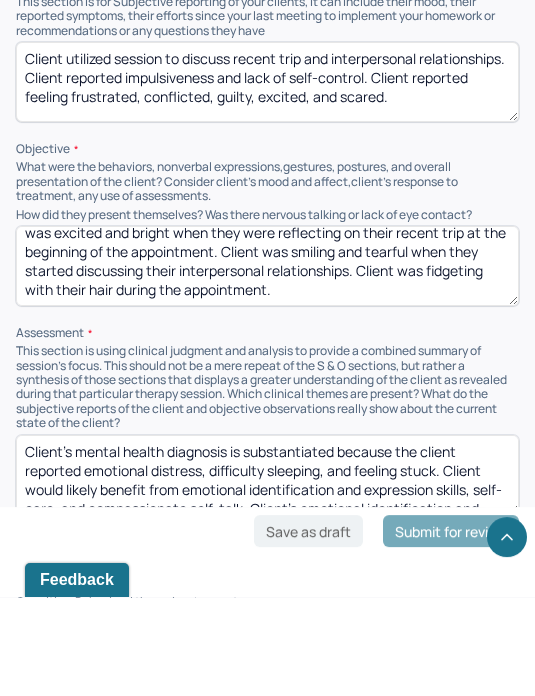 scroll, scrollTop: 1543, scrollLeft: 0, axis: vertical 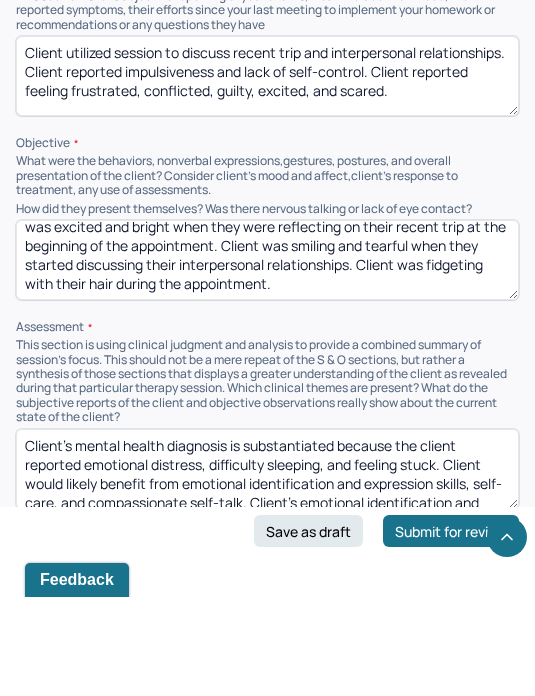 type on "Client utilized session to discuss recent trip and interpersonal relationships. Client reported impulsiveness and lack of self-control. Client reported feeling frustrated, conflicted, guilty, excited, and scared." 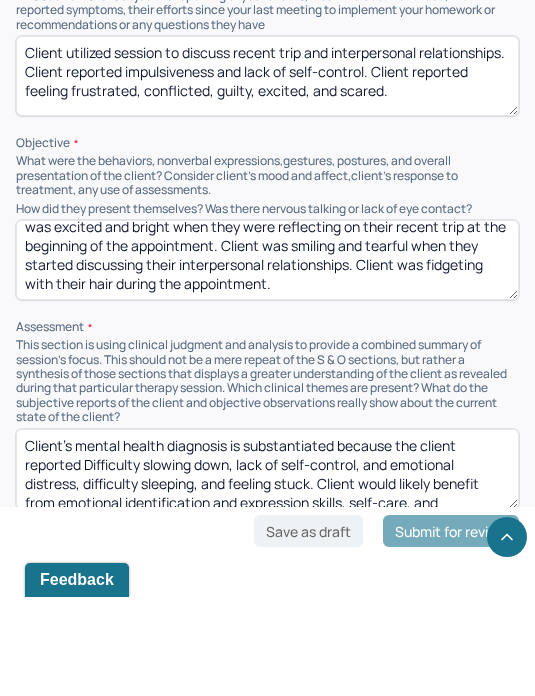 click on "Client’s mental health diagnosis is substantiated because the client reported Difficulty slowing down, emotional distress, difficulty sleeping, and feeling stuck. Client would likely benefit from emotional identification and expression skills, self-care, and compassionate self-talk. Client’s emotional identification and expression skills continue to improve. Client described taking more action towards their goals, but they continue to struggle with feeling powerless. Therapist utilized client-centered therapy, trauma-informed CBT, DBT, and strength-based therapy validate the client’s feelings, facilitate a body scan, and encourage the client to name their dreams and reflect on their values. Therapist also used these therapeutic interventions to discuss the client’s therapy homework from several months ago and encourage the client to reflect on how their perspective has changed since then." at bounding box center [267, 568] 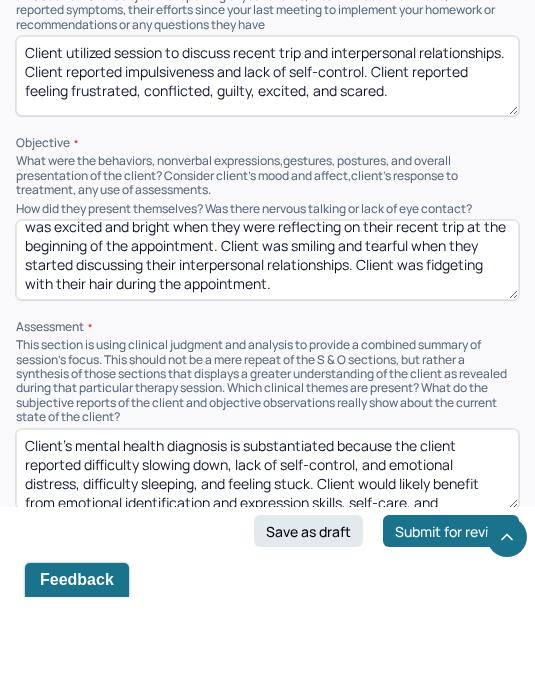 scroll, scrollTop: 1587, scrollLeft: 0, axis: vertical 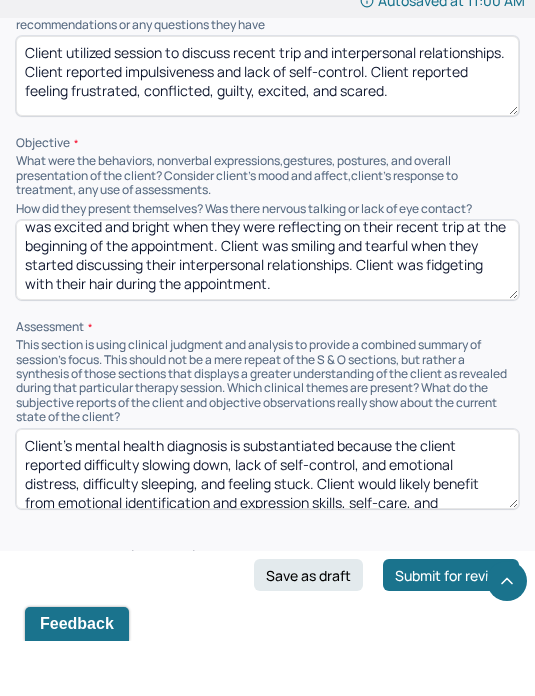 click on "Client’s mental health diagnosis is substantiated because the client reported difficulty slowing down, lack of self-control, and emotional distress, difficulty sleeping, and feeling stuck. Client would likely benefit from emotional identification and expression skills, self-care, and compassionate self-talk. Client’s emotional identification and expression skills continue to improve. Client described taking more action towards their goals, but they continue to struggle with feeling powerless. Therapist utilized client-centered therapy, trauma-informed CBT, DBT, and strength-based therapy validate the client’s feelings, facilitate a body scan, and encourage the client to name their dreams and reflect on their values. Therapist also used these therapeutic interventions to discuss the client’s therapy homework from several months ago and encourage the client to reflect on how their perspective has changed since then." at bounding box center [267, 524] 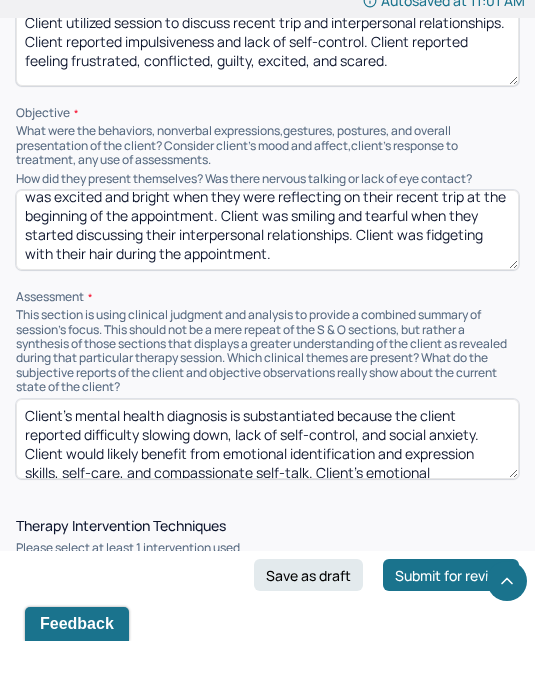 scroll, scrollTop: 1632, scrollLeft: 0, axis: vertical 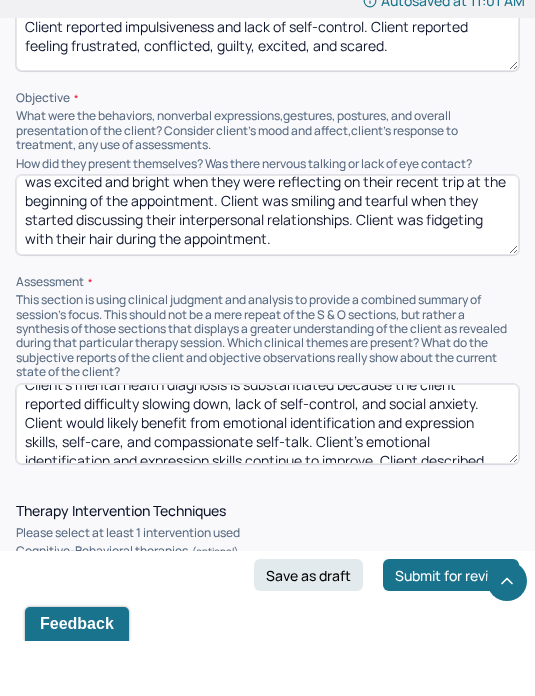 click on "Client’s mental health diagnosis is substantiated because the client reported difficulty slowing down, lack of self-control, and social anxiety. Client would likely benefit from emotional identification and expression skills, self-care, and compassionate self-talk. Client’s emotional identification and expression skills continue to improve. Client described taking more action towards their goals, but they continue to struggle with feeling powerless. Therapist utilized client-centered therapy, trauma-informed CBT, DBT, and strength-based therapy validate the client’s feelings, facilitate a body scan, and encourage the client to name their dreams and reflect on their values. Therapist also used these therapeutic interventions to discuss the client’s therapy homework from several months ago and encourage the client to reflect on how their perspective has changed since then." at bounding box center [267, 479] 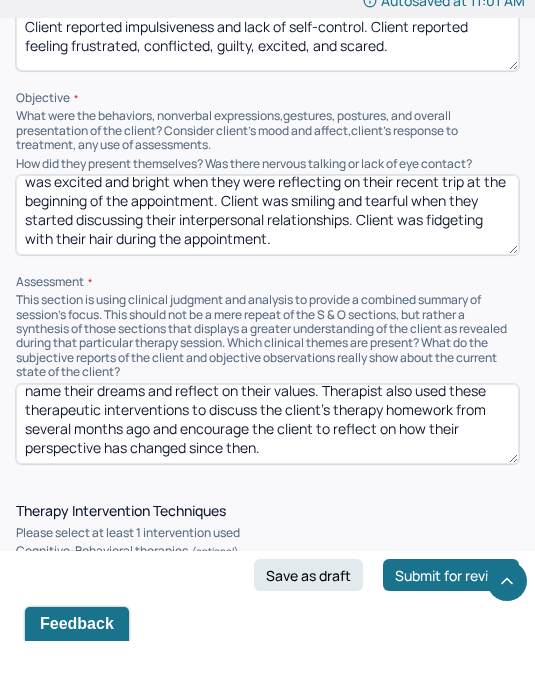 scroll, scrollTop: 153, scrollLeft: 0, axis: vertical 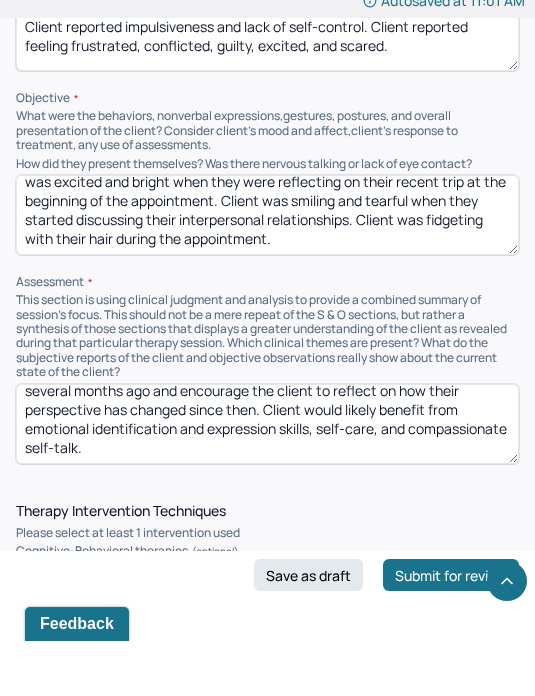 click on "Client’s mental health diagnosis is substantiated because the client reported difficulty slowing down, lack of self-control, and social anxiety. Client’s emotional identification and expression skills continue to improve. Client described taking more action towards their goals, but they continue to struggle with feeling powerless. Therapist utilized client-centered therapy, trauma-informed CBT, DBT, and strength-based therapy validate the client’s feelings, facilitate a body scan, and encourage the client to name their dreams and reflect on their values. Therapist also used these therapeutic interventions to discuss the client’s therapy homework from several months ago and encourage the client to reflect on how their perspective has changed since then. Client would likely benefit from emotional identification and expression skills, self-care, and compassionate self-talk." at bounding box center (267, 479) 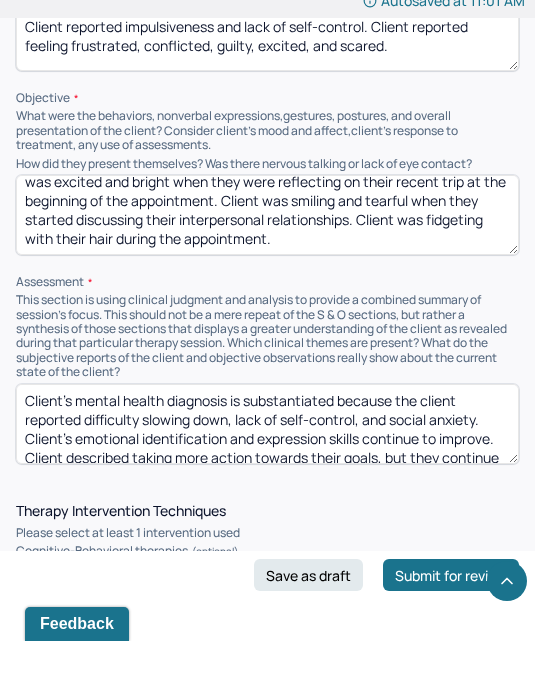 scroll, scrollTop: 0, scrollLeft: 0, axis: both 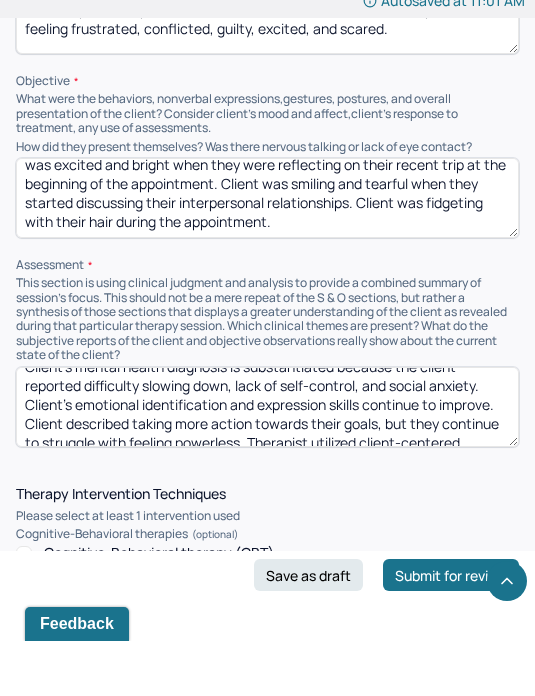 click on "Client’s mental health diagnosis is substantiated because the client reported difficulty slowing down, lack of self-control, and social anxiety. Client’s emotional identification and expression skills continue to improve. Client described taking more action towards their goals, but they continue to struggle with feeling powerless. Therapist utilized client-centered therapy, trauma-informed CBT, DBT, and strength-based therapy validate the client’s feelings, facilitate a body scan, and encourage the client to name their dreams and reflect on their values. Therapist also used these therapeutic interventions to discuss the client’s therapy homework from several months ago and encourage the client to reflect on how their perspective has changed since then. Client would likely benefit from emotional identification and expression skills, compassionate self-talk, and communication skills." at bounding box center (267, 462) 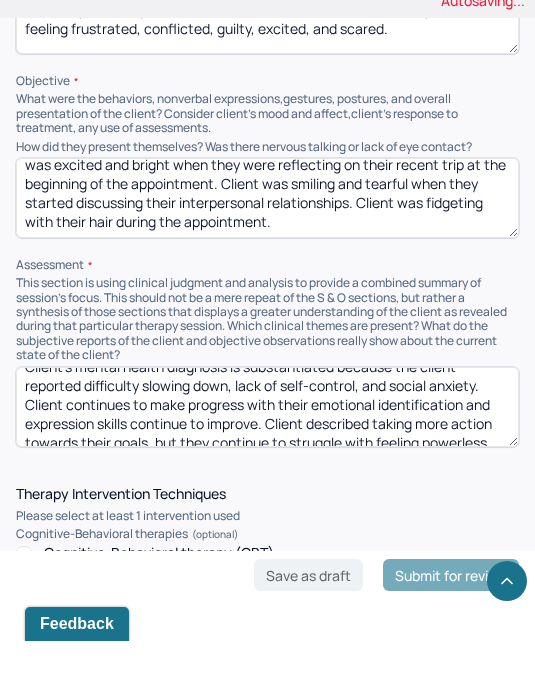 click on "Client’s mental health diagnosis is substantiated because the client reported difficulty slowing down, lack of self-control, and social anxiety. Client  emotional identification and expression skills continue to improve. Client described taking more action towards their goals, but they continue to struggle with feeling powerless. Therapist utilized client-centered therapy, trauma-informed CBT, DBT, and strength-based therapy validate the client’s feelings, facilitate a body scan, and encourage the client to name their dreams and reflect on their values. Therapist also used these therapeutic interventions to discuss the client’s therapy homework from several months ago and encourage the client to reflect on how their perspective has changed since then. Client would likely benefit from emotional identification and expression skills, compassionate self-talk, and communication skills." at bounding box center [267, 462] 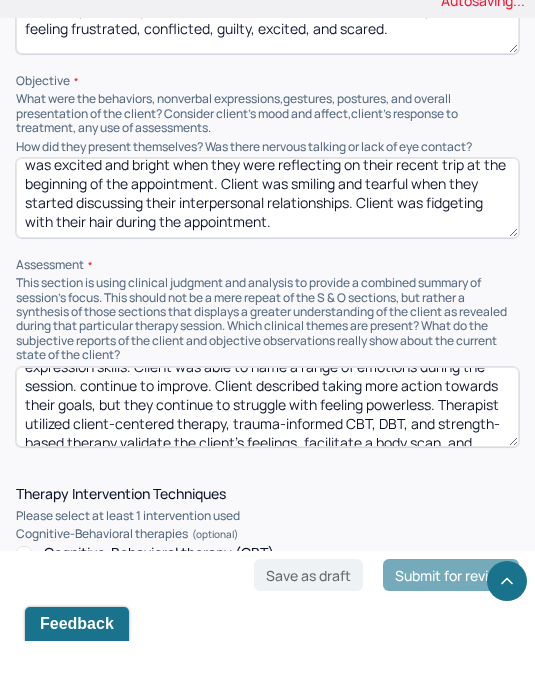 scroll, scrollTop: 73, scrollLeft: 0, axis: vertical 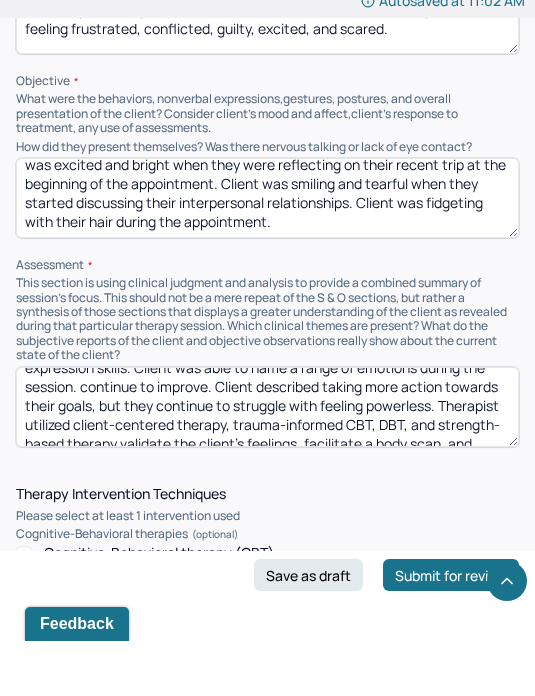 click on "Client’s mental health diagnosis is substantiated because the client reported difficulty slowing down, lack of self-control, and social anxiety. Client continues to make progress with their emotional identification and expression skills. Client was able to name a range of emotions during the session. continue to improve. Client described taking more action towards their goals, but they continue to struggle with feeling powerless. Therapist utilized client-centered therapy, trauma-informed CBT, DBT, and strength-based therapy validate the client’s feelings, facilitate a body scan, and encourage the client to name their dreams and reflect on their values. Therapist also used these therapeutic interventions to discuss the client’s therapy homework from several months ago and encourage the client to reflect on how their perspective has changed since then. Client would likely benefit from emotional identification and expression skills, compassionate self-talk, and communication skills." at bounding box center (267, 462) 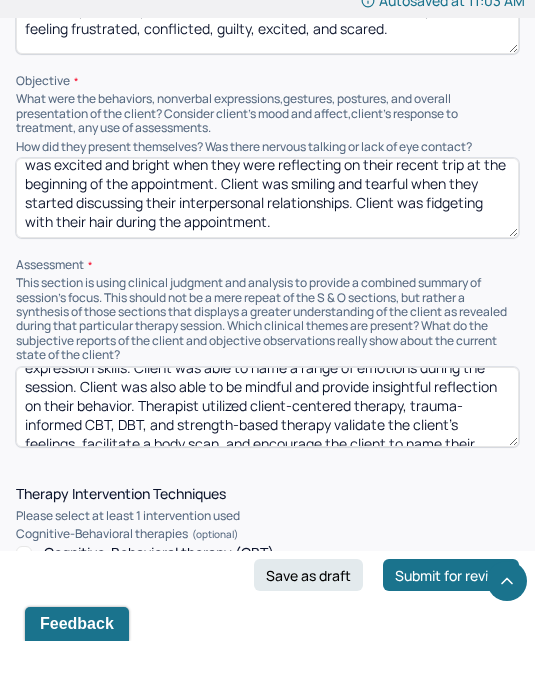 click on "Client’s mental health diagnosis is substantiated because the client reported difficulty slowing down, lack of self-control, and social anxiety. Client continues to make progress with their emotional identification and expression skills. Client was able to name a range of emotions during the session. Client was also able to be mindful and provide insightful reflection on their romantic feelings. Therapist utilized client-centered therapy, trauma-informed CBT, DBT, and strength-based therapy validate the client’s feelings, facilitate a body scan, and encourage the client to name their dreams and reflect on their values. Therapist also used these therapeutic interventions to discuss the client’s therapy homework from several months ago and encourage the client to reflect on how their perspective has changed since then. Client would likely benefit from emotional identification and expression skills, compassionate self-talk, and communication skills." at bounding box center (267, 462) 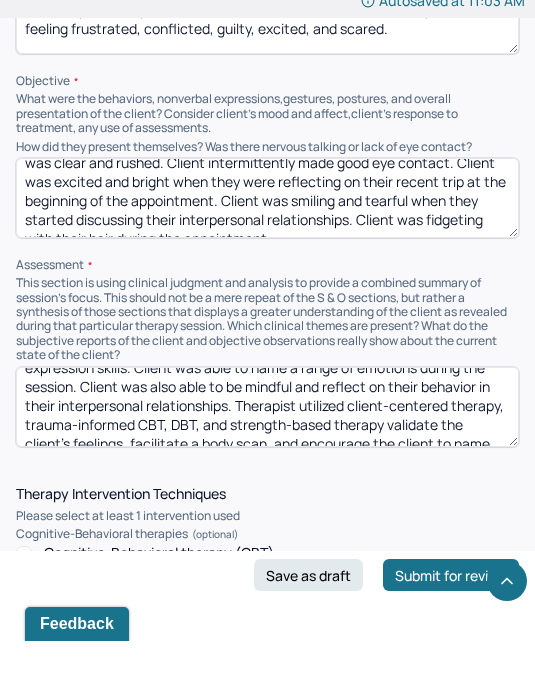 scroll, scrollTop: 58, scrollLeft: 0, axis: vertical 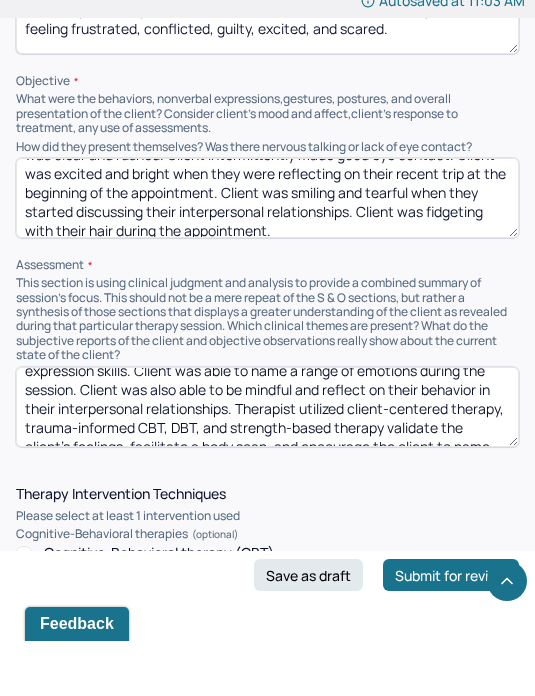 click on "Client’s mental health diagnosis is substantiated because the client reported difficulty slowing down, lack of self-control, and social anxiety. Client continues to make progress with their emotional identification and expression skills. Client was able to name a range of emotions during the session. Client was also able to be mindful and reflect on their behavior in their interpersonal relationships. Therapist utilized client-centered therapy, trauma-informed CBT, DBT, and strength-based therapy validate the client’s feelings, facilitate a body scan, and encourage the client to name their dreams and reflect on their values. Therapist also used these therapeutic interventions to discuss the client’s therapy homework from several months ago and encourage the client to reflect on how their perspective has changed since then. Client would likely benefit from emotional identification and expression skills, compassionate self-talk, and communication skills." at bounding box center (267, 462) 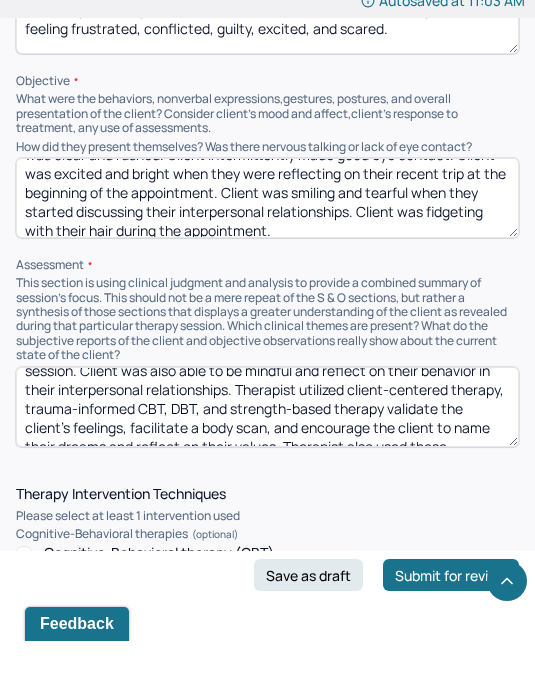 scroll, scrollTop: 90, scrollLeft: 0, axis: vertical 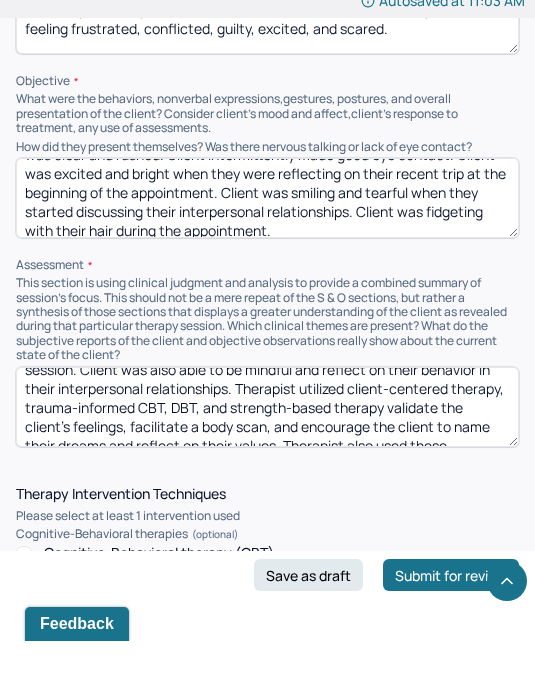 click on "Client’s mental health diagnosis is substantiated because the client reported difficulty slowing down, lack of self-control, and social anxiety. Client continues to make progress with their emotional identification and expression skills. Client was able to name a range of emotions during the session. Client was also able to be mindful and reflect on their behavior in their interpersonal relationships. Therapist utilized client-centered therapy, trauma-informed CBT, DBT, and strength-based therapy validate the client’s feelings, facilitate a body scan, and encourage the client to name their dreams and reflect on their values. Therapist also used these therapeutic interventions to discuss the client’s therapy homework from several months ago and encourage the client to reflect on how their perspective has changed since then. Client would likely benefit from emotional identification and expression skills, compassionate self-talk, and communication skills." at bounding box center [267, 462] 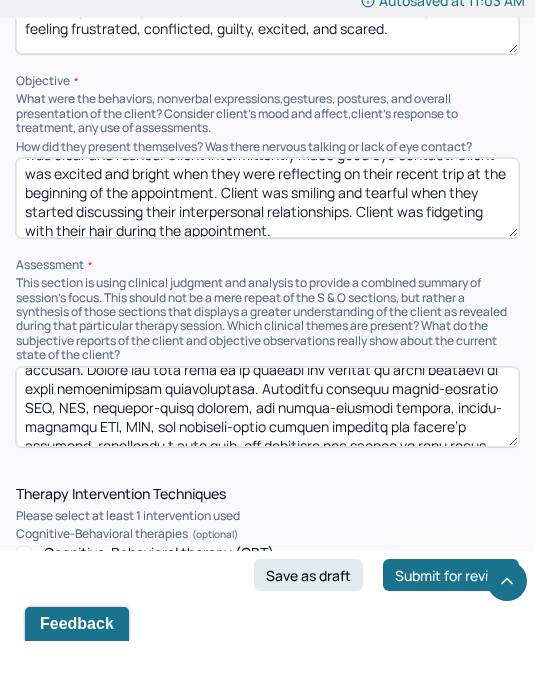 click on "Client’s mental health diagnosis is substantiated because the client reported difficulty slowing down, lack of self-control, and social anxiety. Client continues to make progress with their emotional identification and expression skills. Client was able to name a range of emotions during the session. Client was also able to be mindful and reflect on their behavior in their interpersonal relationships. Therapist utilized client-centered therapy, trauma-informed CBT, DBT, and strength-based therapy validate the client’s feelings, facilitate a body scan, and encourage the client to name their dreams and reflect on their values. Therapist also used these therapeutic interventions to discuss the client’s therapy homework from several months ago and encourage the client to reflect on how their perspective has changed since then. Client would likely benefit from emotional identification and expression skills, compassionate self-talk, and communication skills." at bounding box center (267, 462) 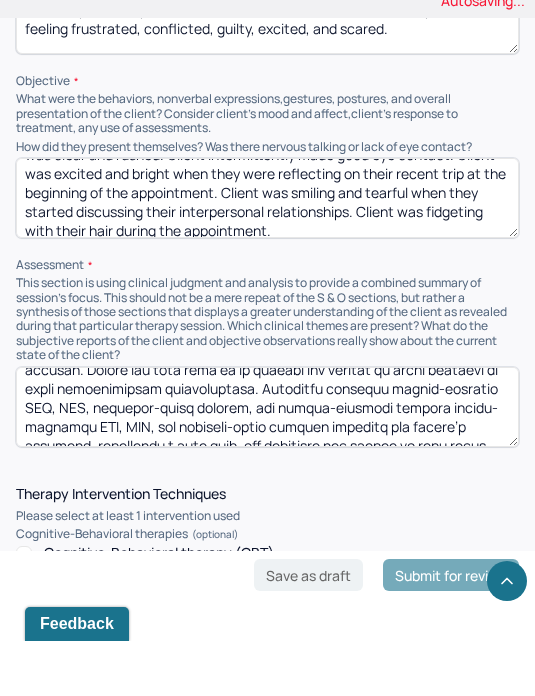 click at bounding box center (267, 462) 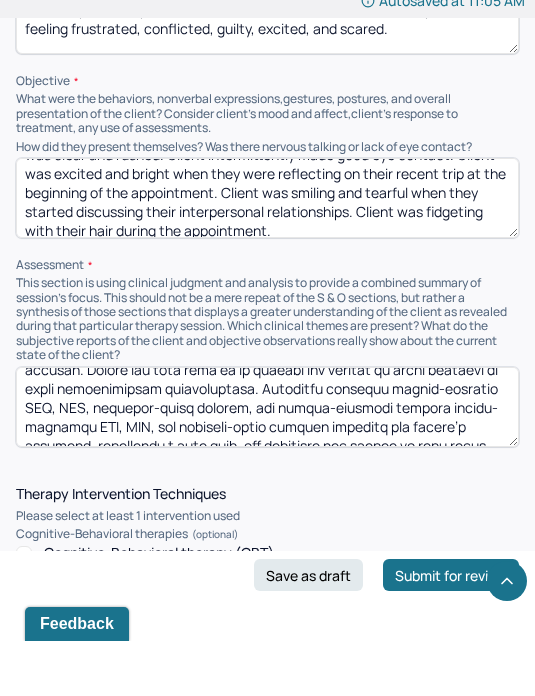click at bounding box center (267, 462) 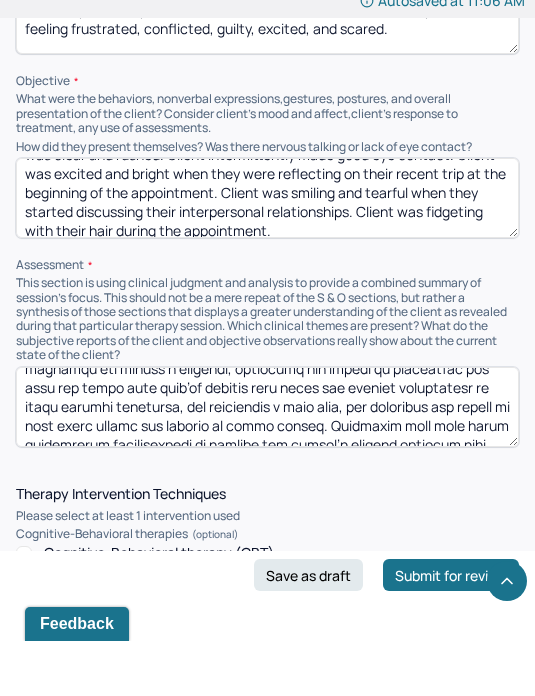 scroll, scrollTop: 168, scrollLeft: 0, axis: vertical 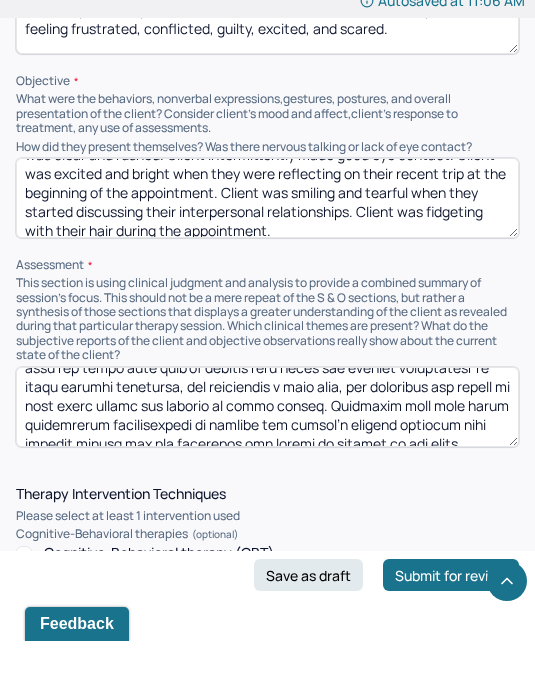 click at bounding box center [267, 462] 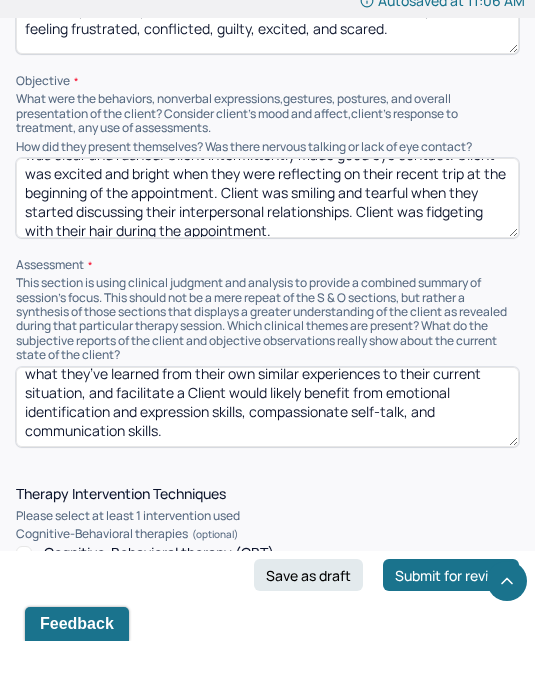 scroll, scrollTop: 173, scrollLeft: 0, axis: vertical 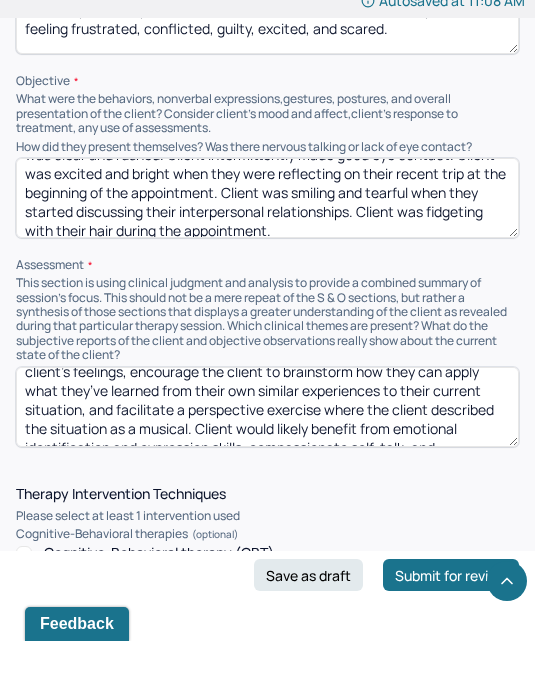 click on "Client’s mental health diagnosis is substantiated because the client reported difficulty slowing down, lack of self-control, and social anxiety. Client continues to make progress with their emotional identification and expression skills. Client was able to name a range of emotions during the session. Client was also able to be mindful and reflect on their behavior in their interpersonal relationships. Therapist utilized trauma-informed CBT, DBT, strength-based therapy, and client-centered therapy to validate the client’s feelings, encourage the client to brainstorm how they can apply what they’ve learned from their own similar experiences to their current situation, and facilitate a perspective exercise where the client described the situation as a musical. Client would likely benefit from emotional identification and expression skills, compassionate self-talk, and communication skills." at bounding box center [267, 462] 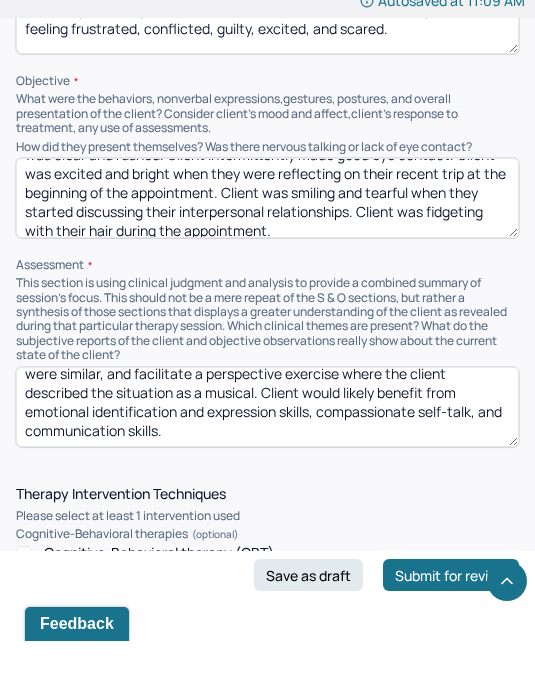 scroll, scrollTop: 173, scrollLeft: 0, axis: vertical 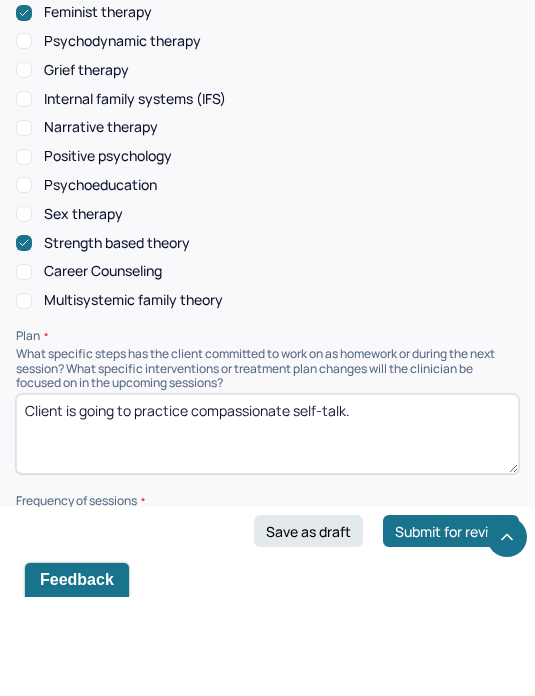type on "Client’s mental health diagnosis is substantiated because the client reported difficulty slowing down, lack of self-control, and social anxiety. Client continues to make progress with their emotional identification and expression skills. Client was able to name a range of emotions during the session. Client was also able to be mindful and reflect on their behavior in their interpersonal relationships. Therapist utilized trauma-informed CBT, DBT, strength-based therapy, and client-centered therapy to validate the client’s feelings, encourage the client to reflect on past experiences that were similar, and facilitate a perspective exercise where the client described the situation as a musical. Client would likely benefit from emotional identification and expression skills, compassionate self-talk, and communication skills." 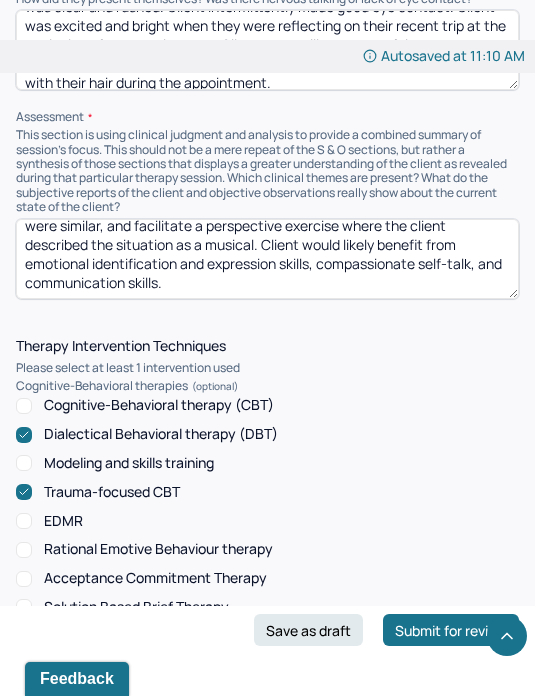 scroll, scrollTop: 1818, scrollLeft: 0, axis: vertical 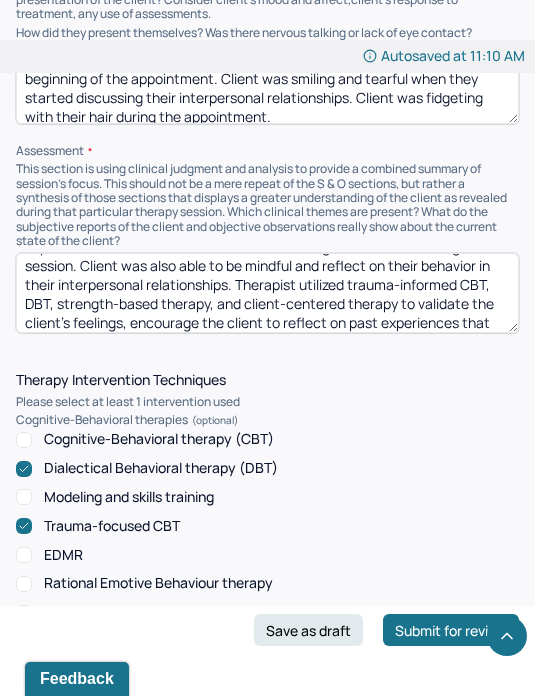 type on "Client is going to try to slow down. Client is going to continue reflecting on their behavior in interpersonal relationships." 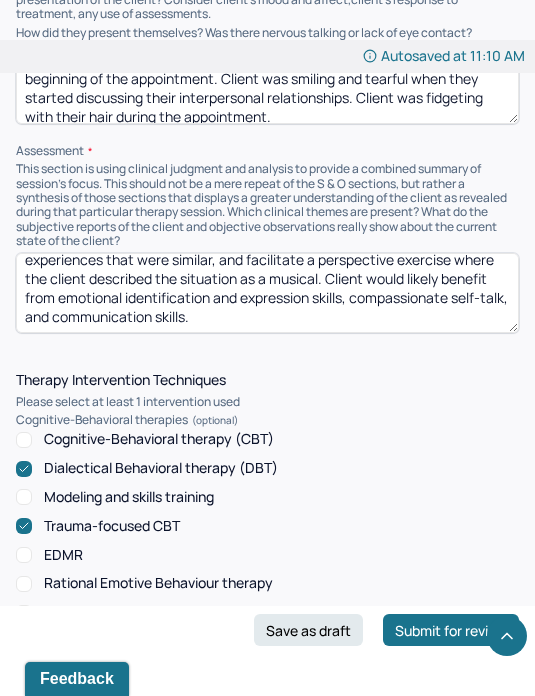 scroll, scrollTop: 173, scrollLeft: 0, axis: vertical 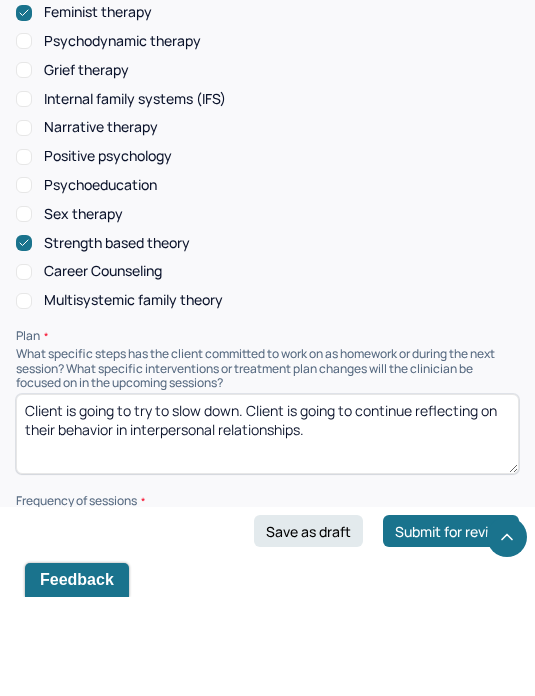 type on "Client’s mental health diagnosis is substantiated because the client reported difficulty slowing down, lack of self-control, and social anxiety. Client continues to make progress with their emotional identification and expression skills. Client was able to name a range of emotions during the session. Client was also able to be mindful and reflect on their behavioral patterns in their interpersonal relationships. Therapist utilized trauma-informed CBT, DBT, strength-based therapy, and client-centered therapy to validate the client’s feelings, encourage the client to reflect on past experiences that were similar, and facilitate a perspective exercise where the client described the situation as a musical. Client would likely benefit from emotional identification and expression skills, compassionate self-talk, and communication skills." 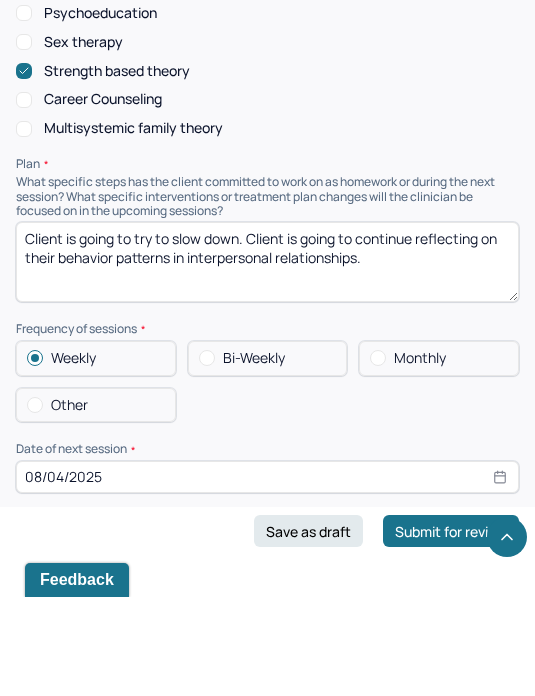 scroll, scrollTop: 2902, scrollLeft: 0, axis: vertical 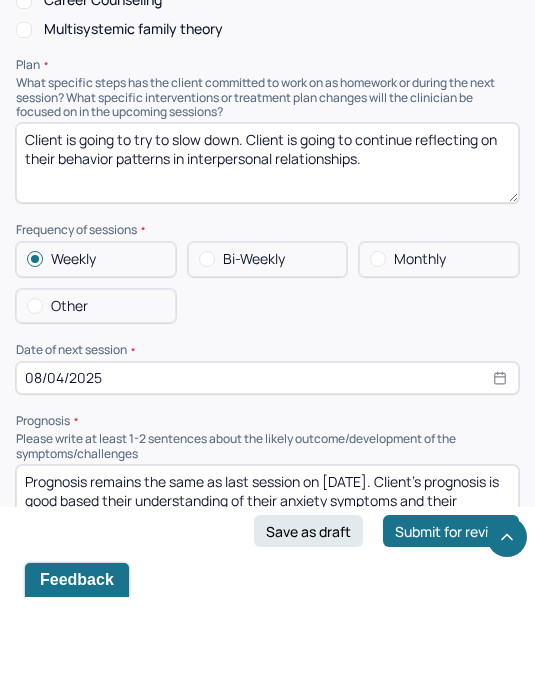 type on "Client is going to try to slow down. Client is going to continue reflecting on their behavior patterns in interpersonal relationships." 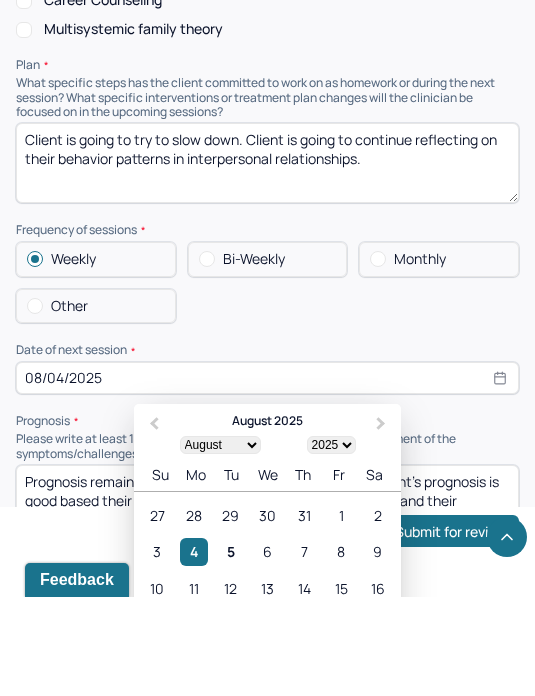 click on "11" at bounding box center [193, 687] 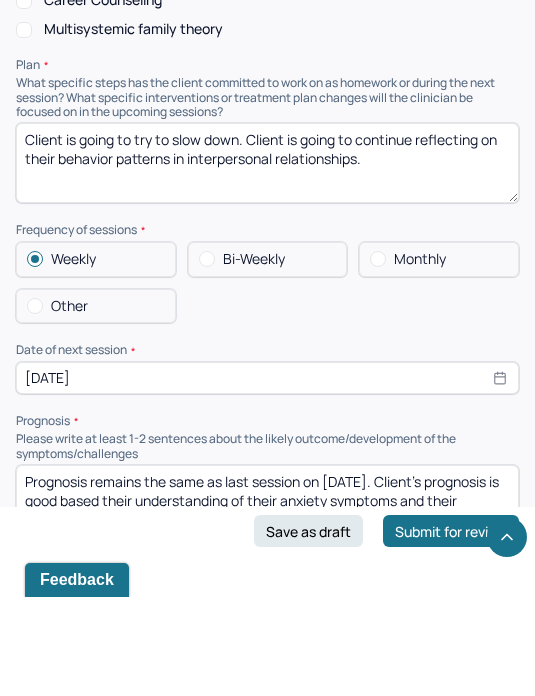 scroll, scrollTop: 3001, scrollLeft: 0, axis: vertical 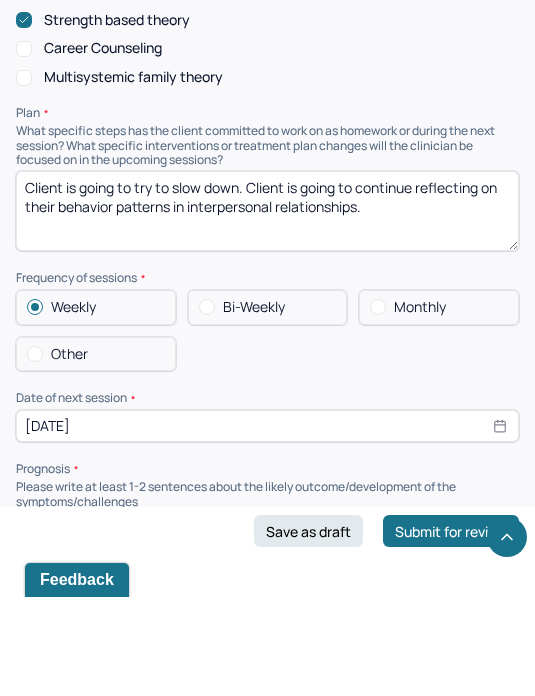 click on "Prognosis remains the same as last session on [DATE]. Client’s prognosis is good based their understanding of their anxiety symptoms and their motivation to implement therapeutic strategies into their daily life." at bounding box center (267, 652) 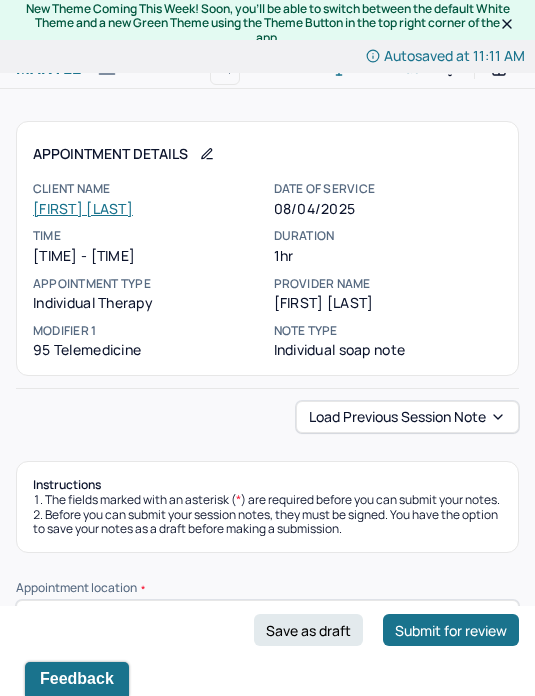 scroll, scrollTop: 0, scrollLeft: 0, axis: both 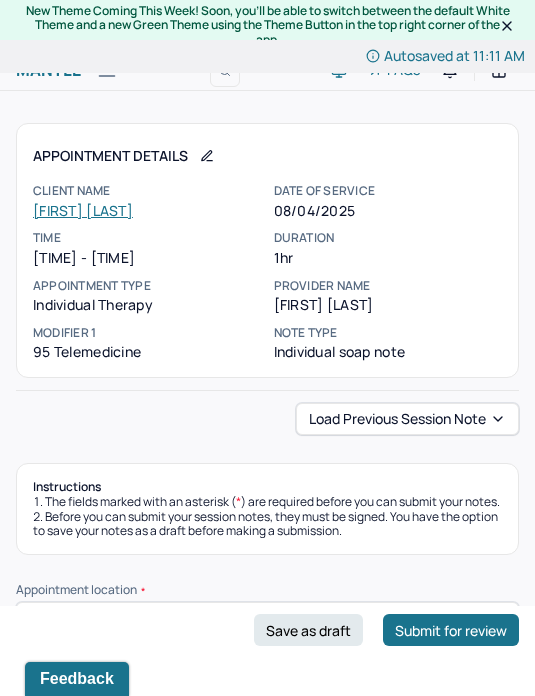 click on "Instructions" at bounding box center (267, 487) 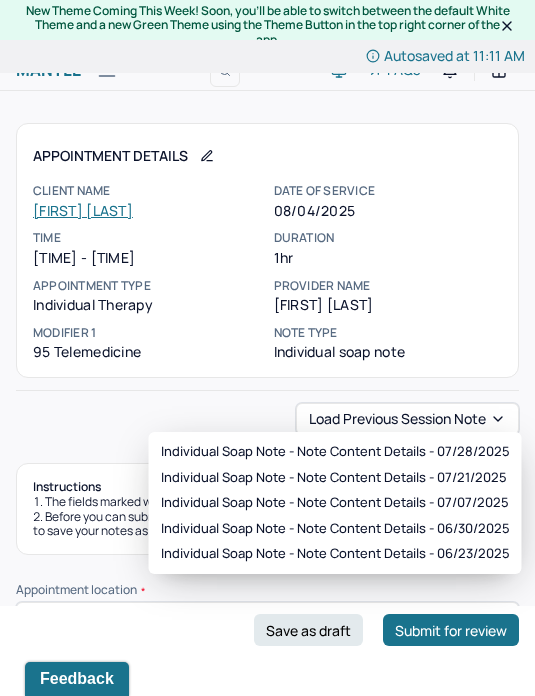 click on "The fields marked with an asterisk ( * ) are required before you can submit your notes." at bounding box center [267, 502] 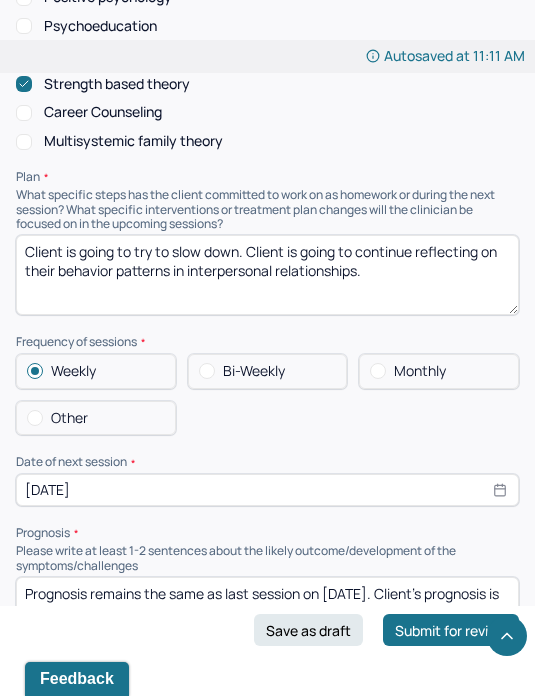 scroll, scrollTop: 2885, scrollLeft: 0, axis: vertical 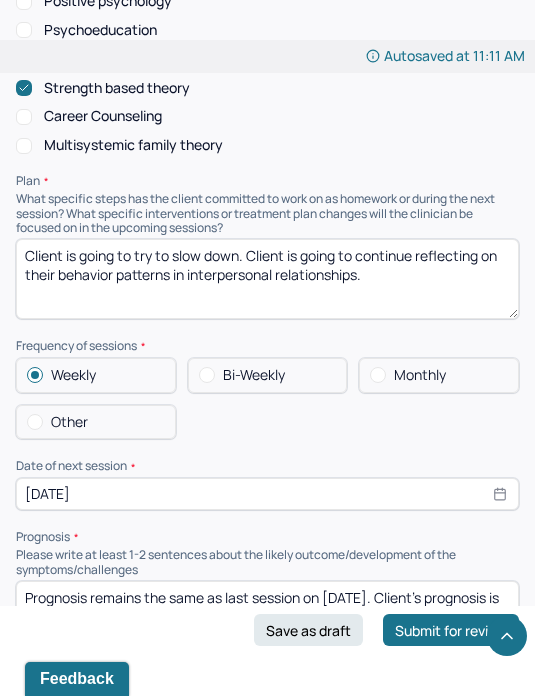 click on "Prognosis remains the same as last session on [DATE]. Client’s prognosis is good based their understanding of their anxiety symptoms and their motivation to implement therapeutic strategies into their daily life." at bounding box center (267, 621) 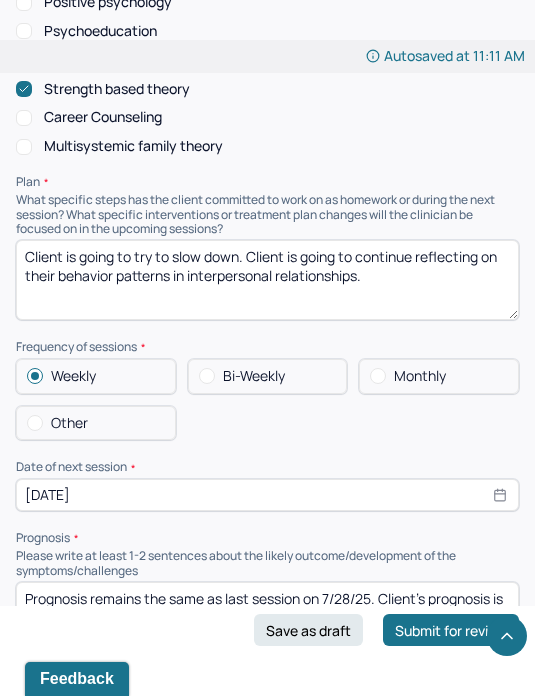 click on "Prognosis remains the same as last session on [DATE]. Client’s prognosis is good based their understanding of their anxiety symptoms and their motivation to implement therapeutic strategies into their daily life." at bounding box center (267, 622) 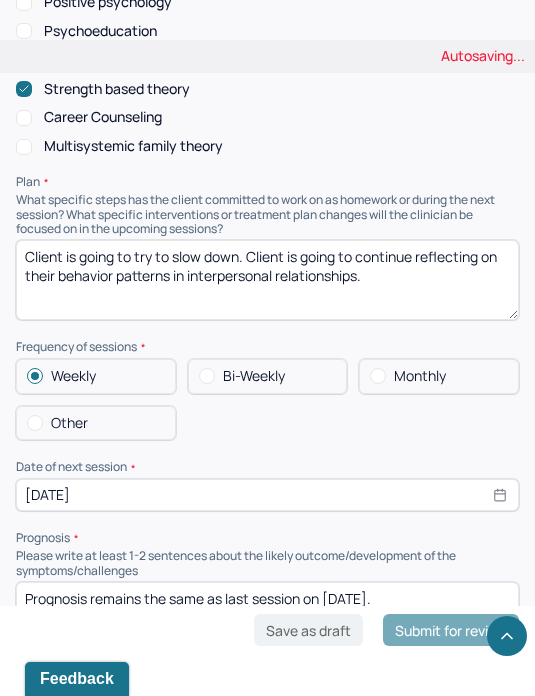 click on "Prognosis remains the same as last session on 7/28/25. Client’s prognosis is good based their understanding of their anxiety symptoms and their motivation to implement therapeutic strategies into their daily life." at bounding box center (267, 622) 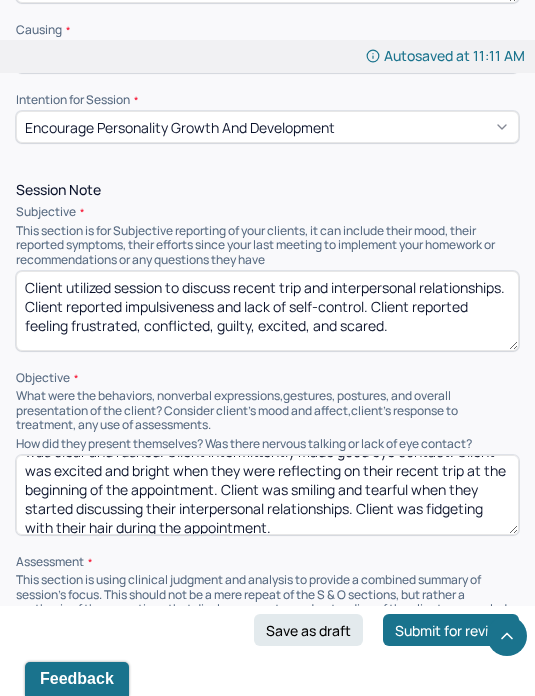 scroll, scrollTop: 1407, scrollLeft: 0, axis: vertical 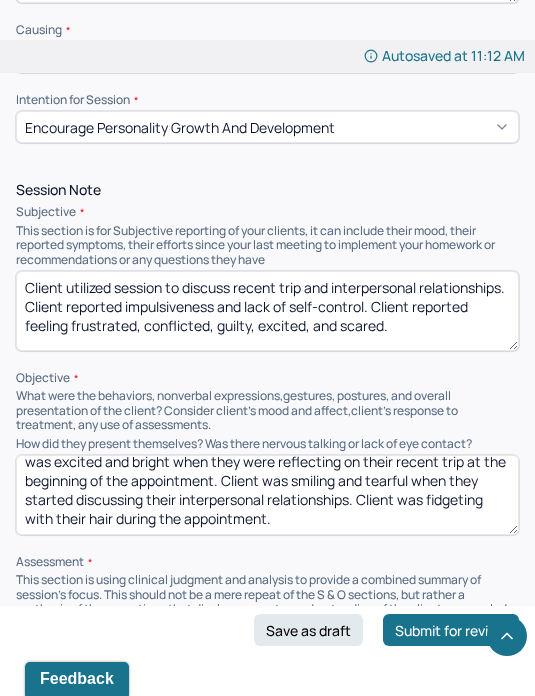type on "Client is likely to respond well to client-centered therapy, strength-based therapy, trauma-informed CBT, and DBT. Prognosis remains the same as last session on 7/28/25." 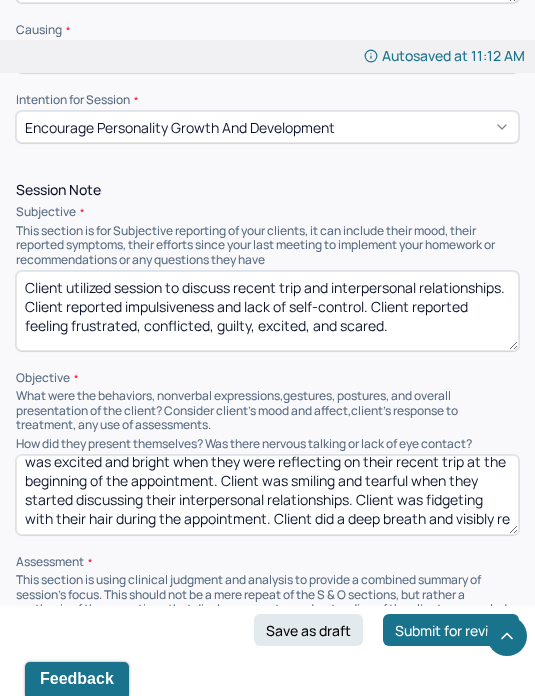 scroll, scrollTop: 88, scrollLeft: 0, axis: vertical 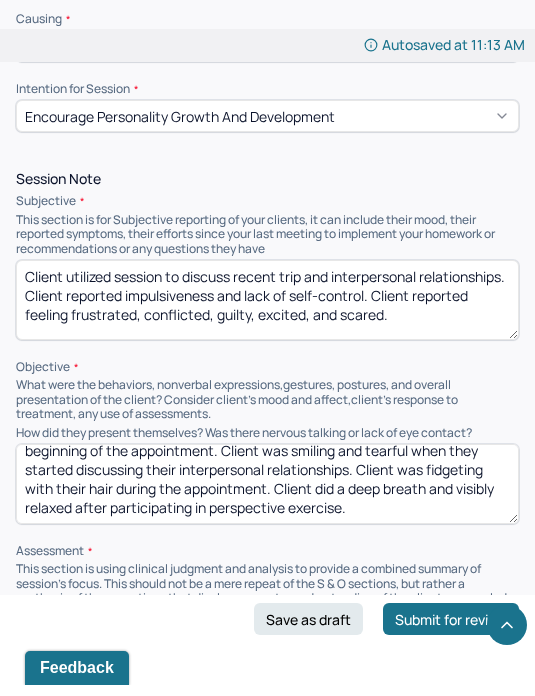 click on "Client oriented x3. Client presented with an excited and guilty mood, a cooperative and friendly attitude, and a congruent affect. Client’s speech was clear and rushed. Client intermittently made good eye contact. Client was excited and bright when they were reflecting on their recent trip at the beginning of the appointment. Client was smiling and tearful when they started discussing their interpersonal relationships. Client was fidgeting with their hair during the appointment. Client did a deep breath and visibly relaxed after participating in perspective exercise." at bounding box center (267, 495) 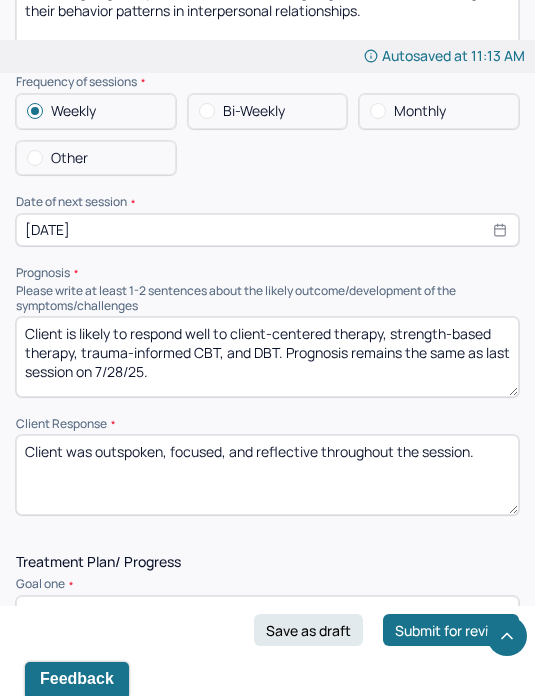 scroll, scrollTop: 3145, scrollLeft: 0, axis: vertical 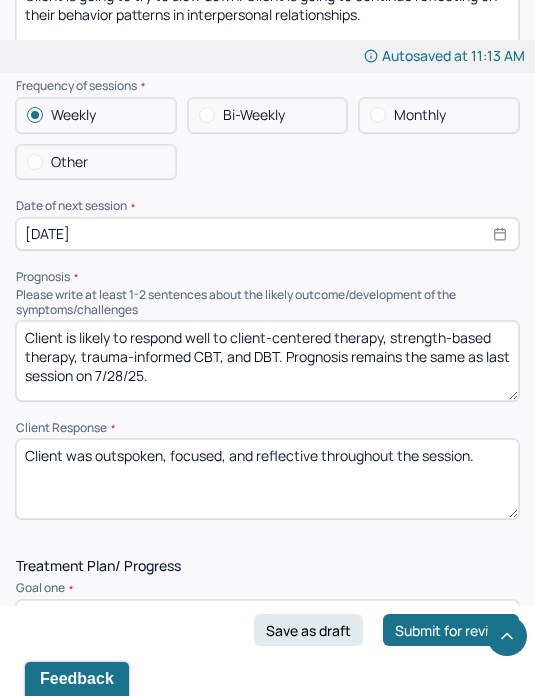 type on "Client oriented x3. Client presented with an excited and guilty mood, a cooperative and friendly attitude, and a congruent affect. Client’s speech was clear and rushed. Client intermittently made good eye contact. Client was excited and bright when they were reflecting on their recent trip at the beginning of the appointment. Client was smiling and tearful when they started discussing their interpersonal relationships. Client was fidgeting with their hair during the appointment. Client did a deep breath and  they became visibly relaxed after participating in perspective exercise." 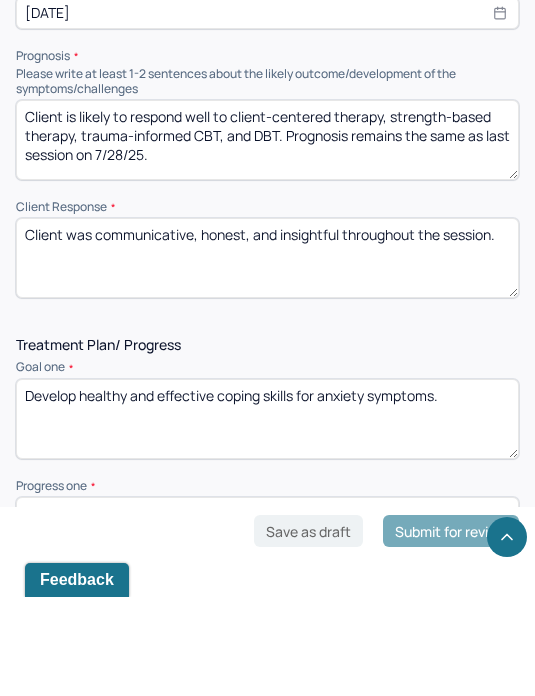 scroll, scrollTop: 3268, scrollLeft: 0, axis: vertical 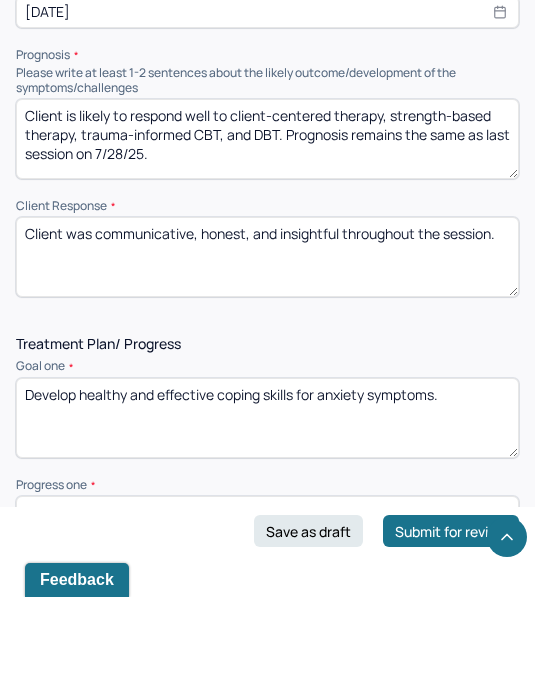type on "Client was communicative, honest, and insightful throughout the session." 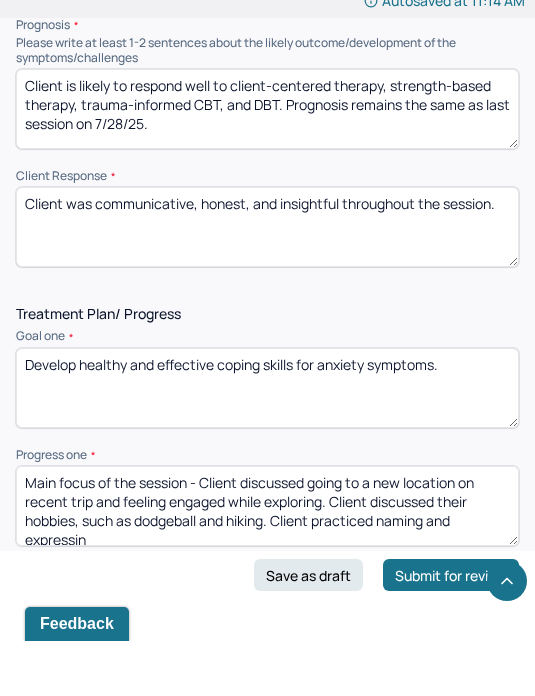 scroll, scrollTop: 8, scrollLeft: 0, axis: vertical 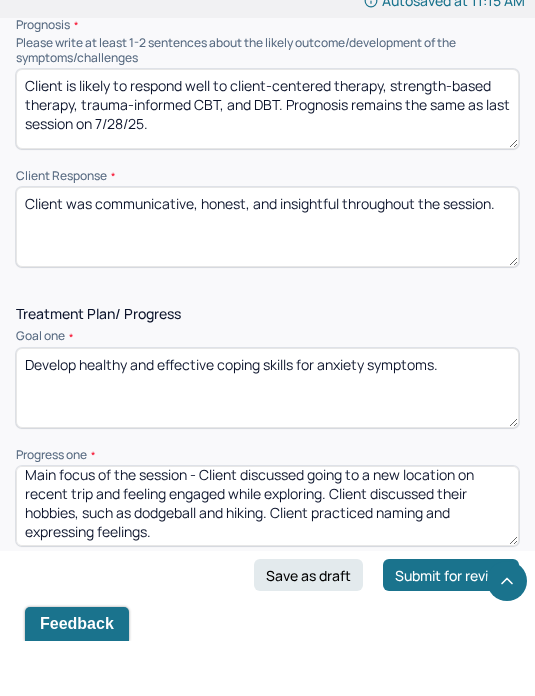 click on "Main focus of the session - Client discussed going to a new location on recent trip and feeling engaged while exploring. Client discussed their hobbies, such as dodgeball and hiking. Client practiced naming and expressing feelings." at bounding box center (267, 561) 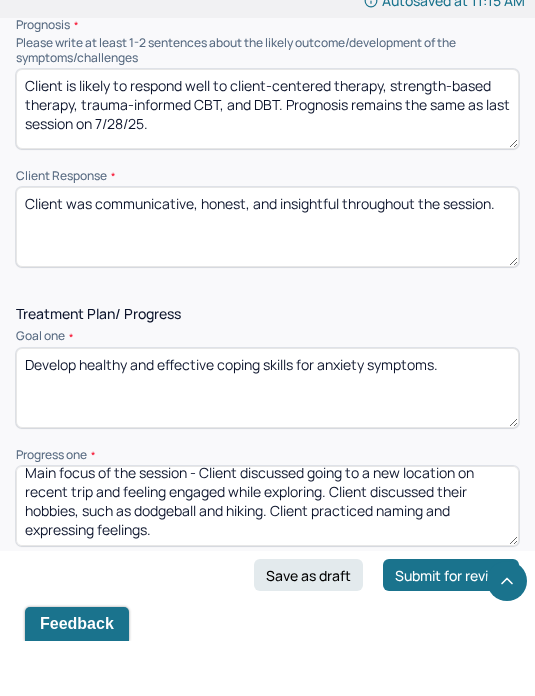 scroll, scrollTop: 13, scrollLeft: 0, axis: vertical 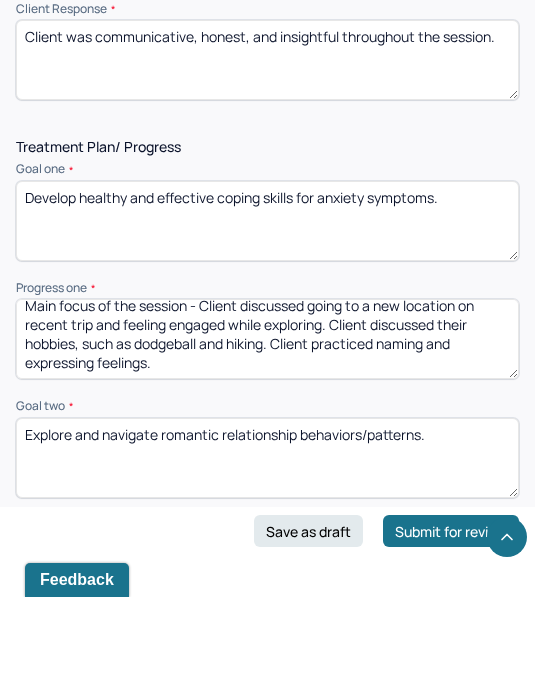 type on "Main focus of the session - Client discussed going to a new location on recent trip and feeling engaged while exploring. Client discussed their hobbies, such as dodgeball and hiking. Client practiced naming and expressing feelings." 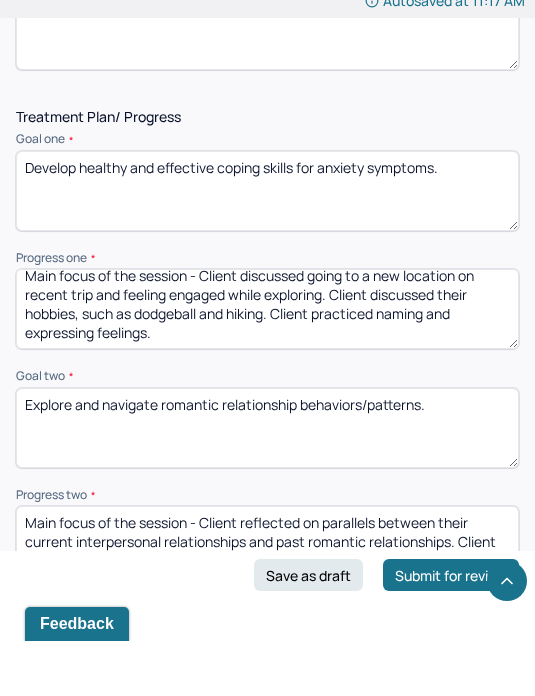 scroll, scrollTop: 0, scrollLeft: 0, axis: both 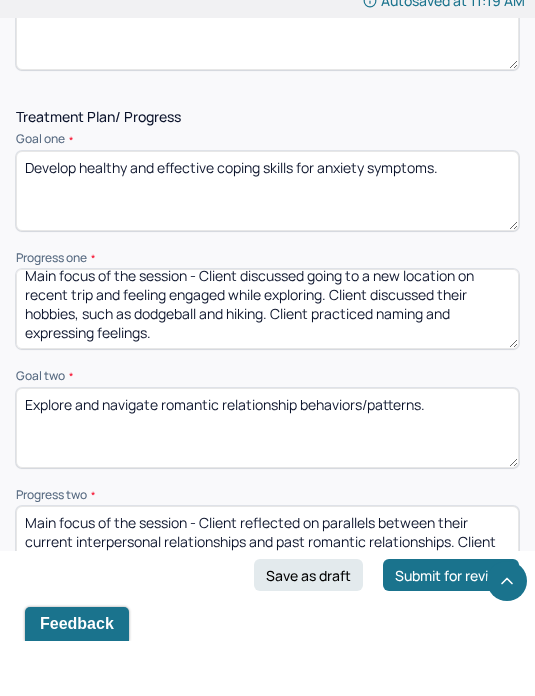 click on "Main focus of the session - Client reflected on parallels between their current interpersonal relationships and past romantic relationships. Client discussed feeling" at bounding box center [267, 601] 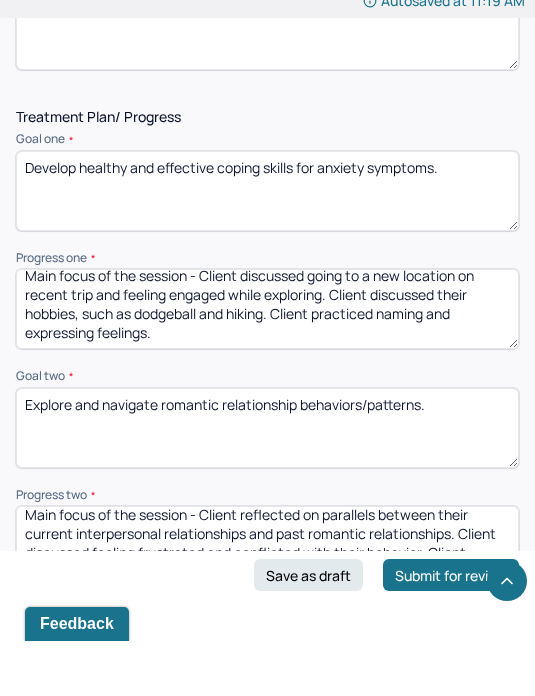 scroll, scrollTop: 28, scrollLeft: 0, axis: vertical 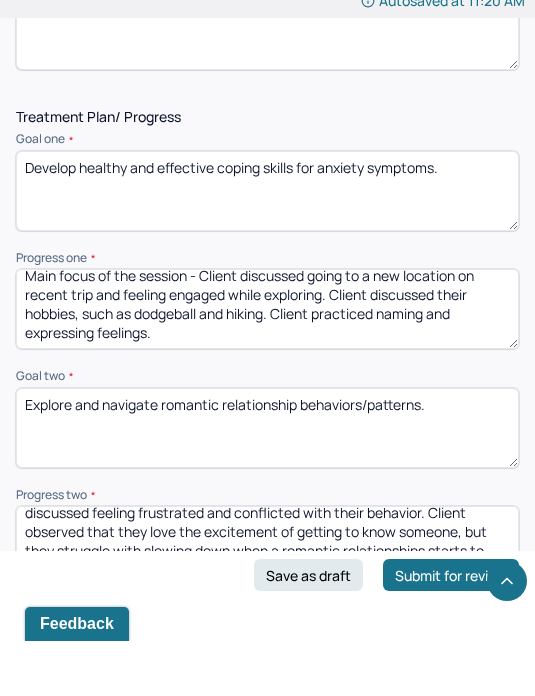 click on "Main focus of the session - Client reflected on parallels between their current interpersonal relationships and past romantic relationships. Client discussed feeling frustrated and conflicted with their behavior. Client observed that they love the excitement of getting to know someone, but they struggle with slowing down when a romantic relationships starts to form." at bounding box center [267, 601] 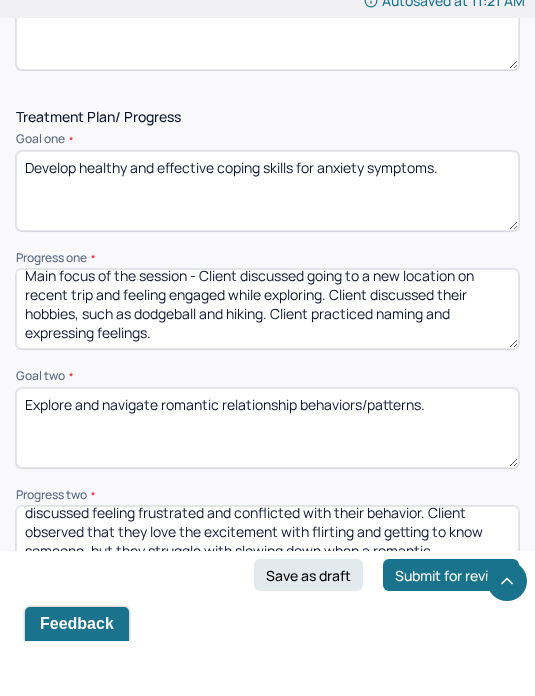 scroll, scrollTop: 53, scrollLeft: 0, axis: vertical 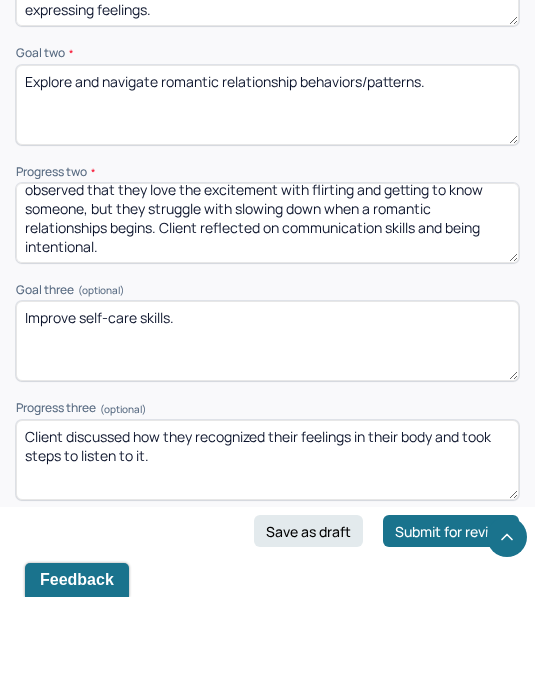 type on "Main focus of the session - Client reflected on parallels between their current interpersonal relationships and past romantic relationships. Client discussed feeling frustrated and conflicted with their behavior. Client observed that they love the excitement with flirting and getting to know someone, but they struggle with slowing down when a romantic relationships begins. Client reflected on communication skills and being intentional." 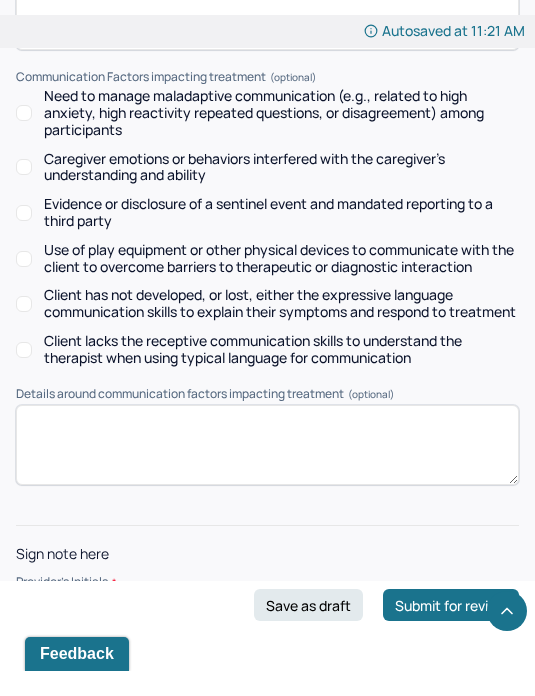 scroll, scrollTop: 4367, scrollLeft: 0, axis: vertical 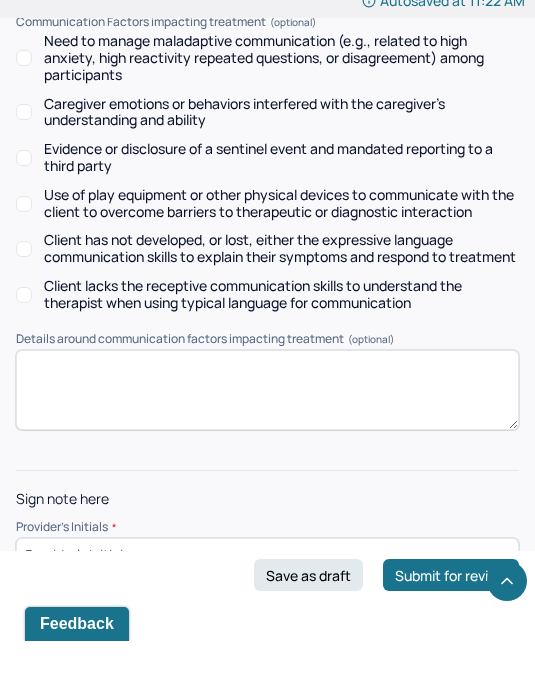 type on "Did not discuss during session." 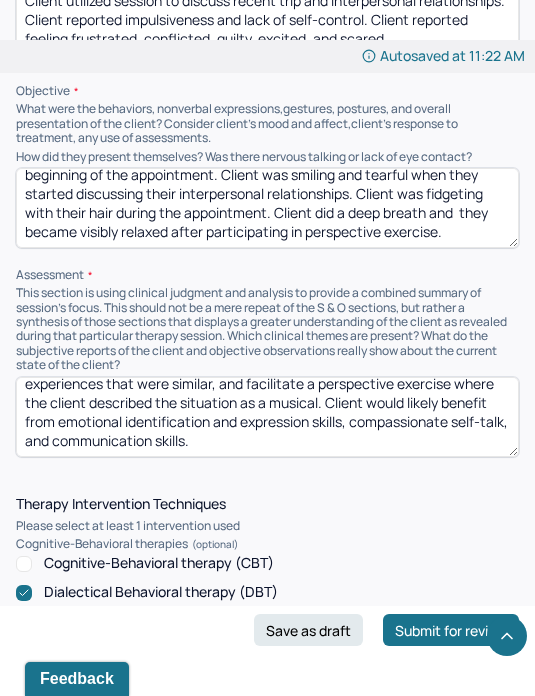 scroll, scrollTop: 1686, scrollLeft: 0, axis: vertical 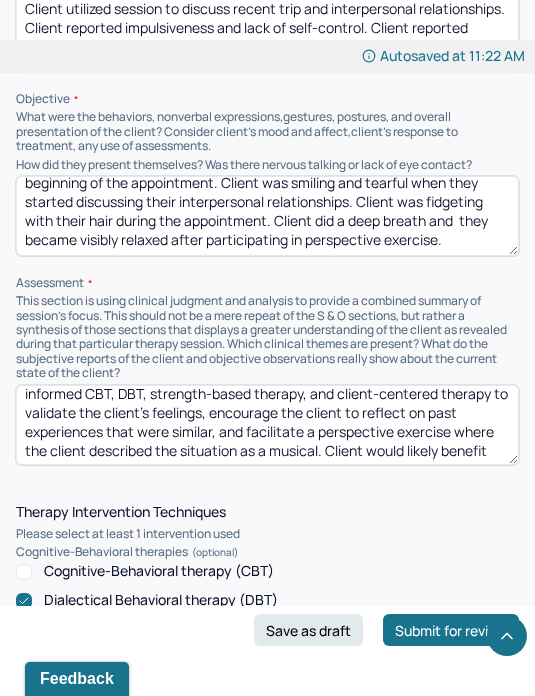 type on "MZ" 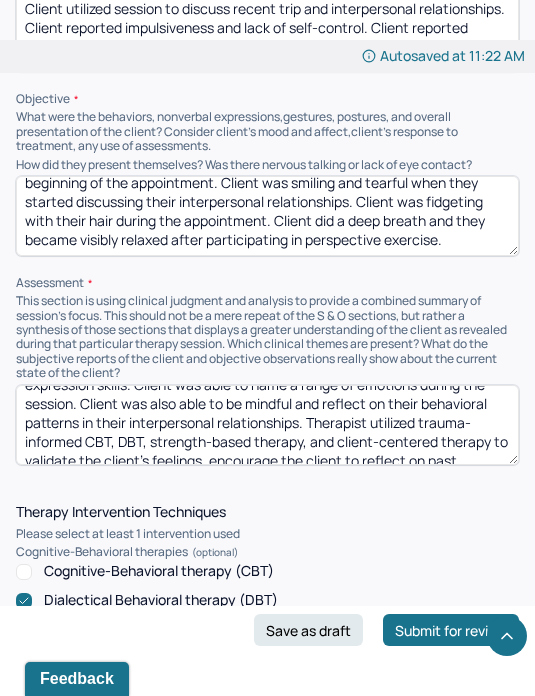 scroll, scrollTop: 72, scrollLeft: 0, axis: vertical 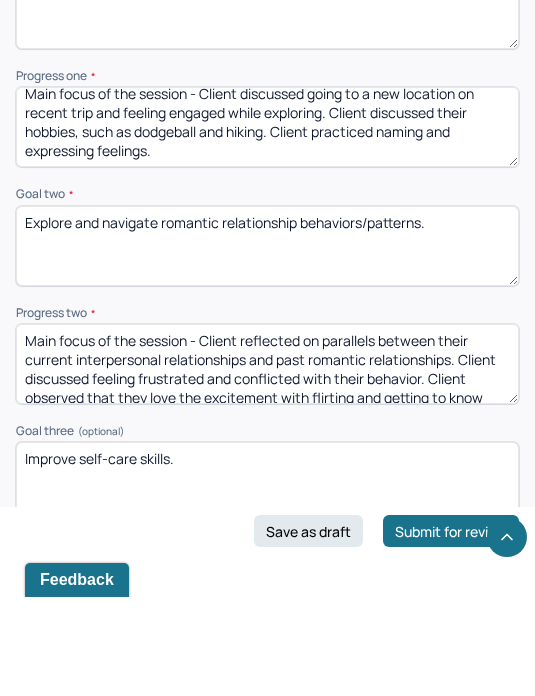 type on "Client oriented x3. Client presented with an excited and guilty mood, a cooperative and friendly attitude, and a congruent affect. Client’s speech was clear and rushed. Client intermittently made good eye contact. Client was excited and bright when they were reflecting on their recent trip at the beginning of the appointment. Client was smiling and tearful when they started discussing their interpersonal relationships. Client was fidgeting with their hair during the appointment. Client did a deep breath and they became visibly relaxed after participating in perspective exercise." 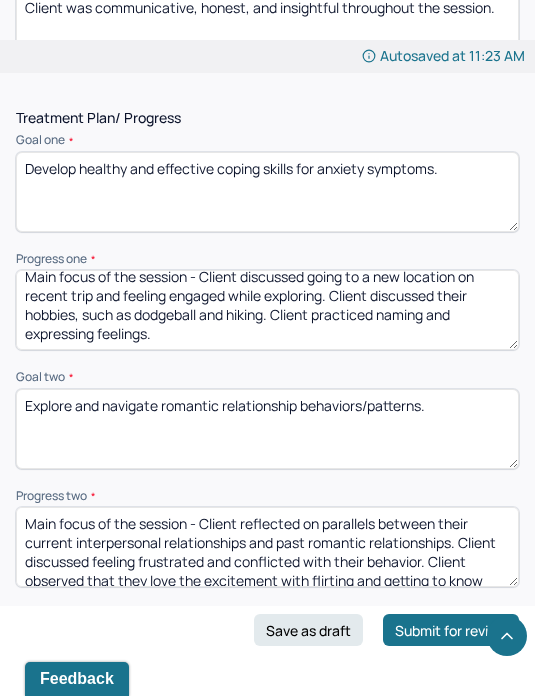 scroll, scrollTop: 3592, scrollLeft: 0, axis: vertical 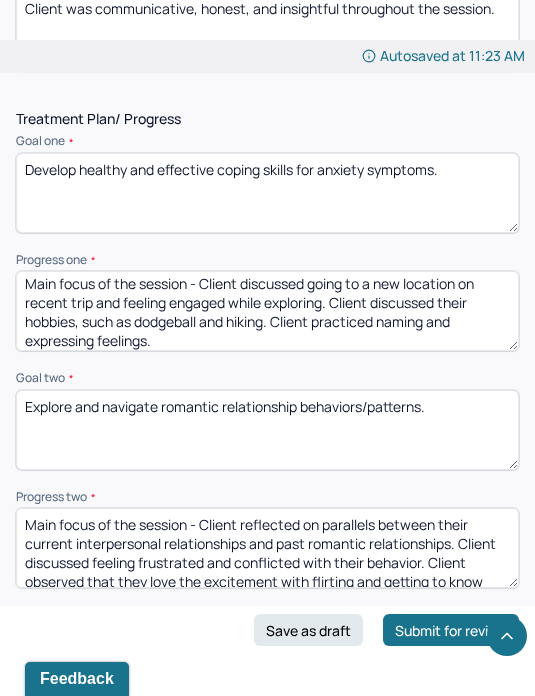 click on "Main focus of the session - Client discussed going to a new location on recent trip and feeling engaged while exploring. Client discussed their hobbies, such as dodgeball and hiking. Client practiced naming and expressing feelings." at bounding box center (267, 311) 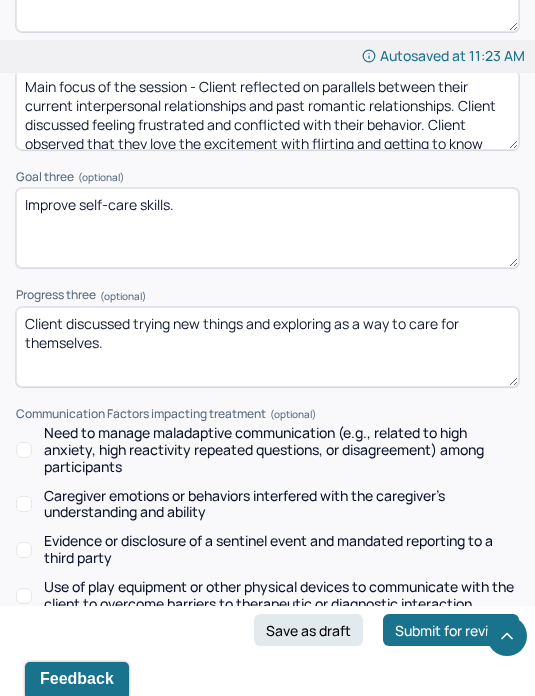 scroll, scrollTop: 4013, scrollLeft: 0, axis: vertical 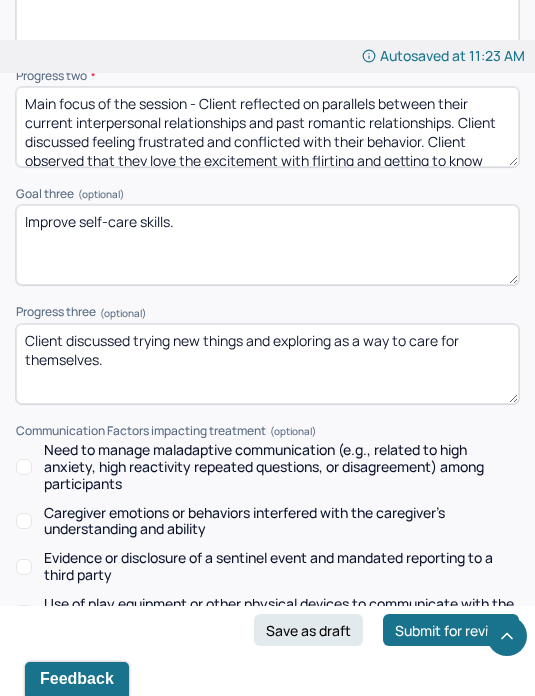 click on "Client discussed trying new things and exploring as a way to care for themselves." at bounding box center (267, 364) 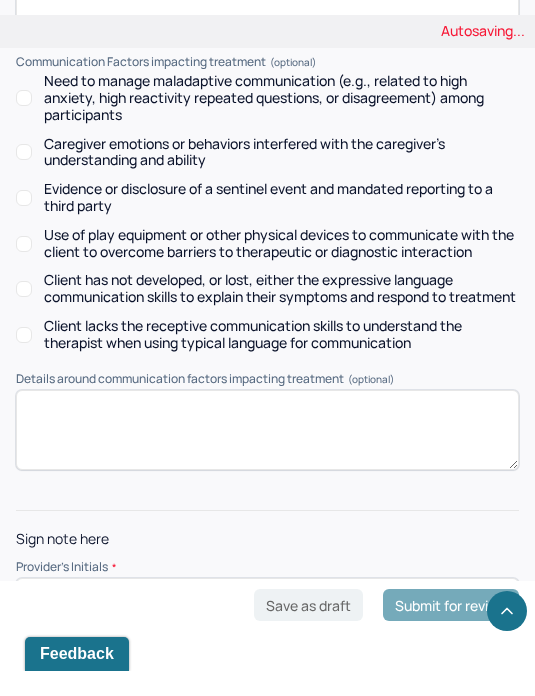 scroll, scrollTop: 4367, scrollLeft: 0, axis: vertical 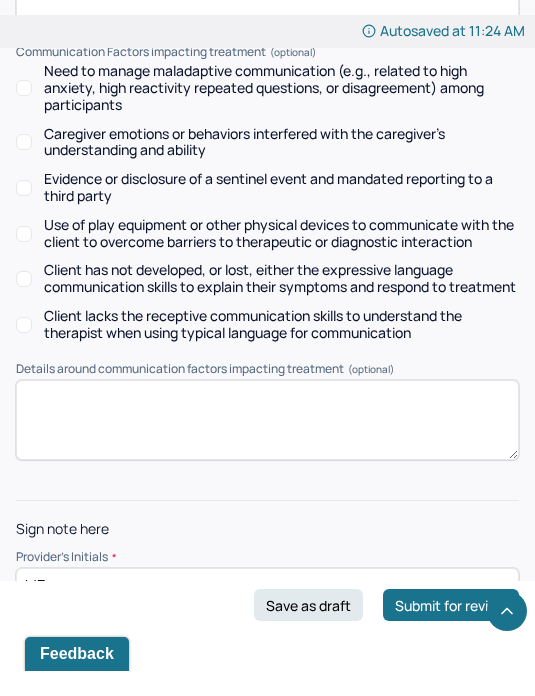 type on "Client discussed trying new things and exploring nature as a way to care for themselves." 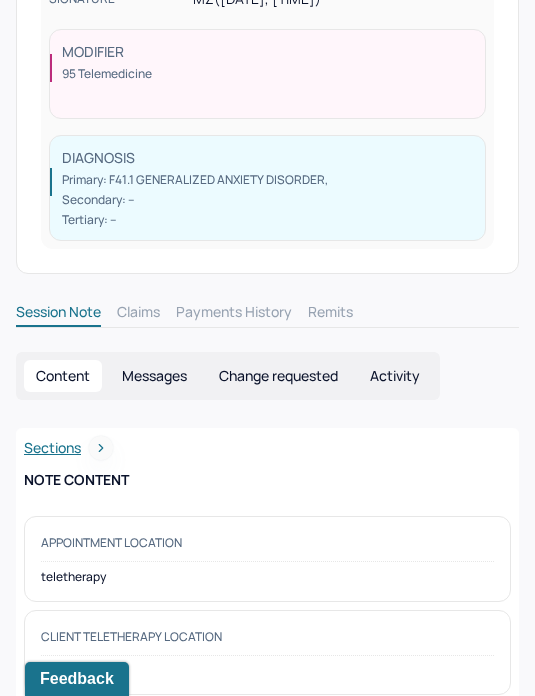 scroll, scrollTop: 0, scrollLeft: 0, axis: both 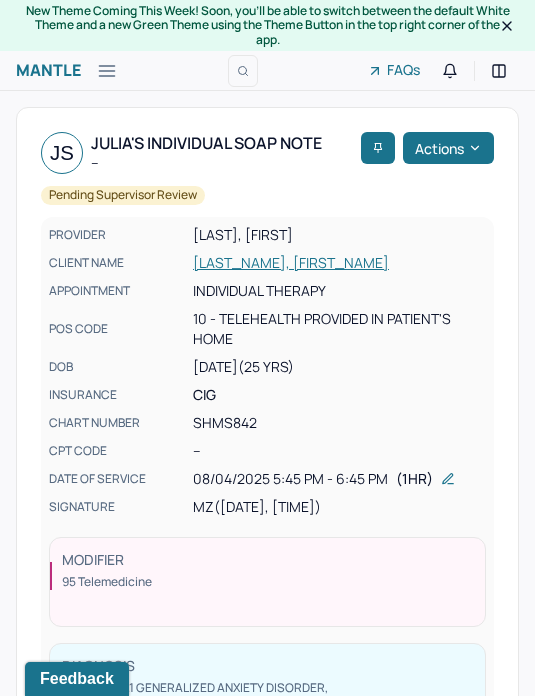 click 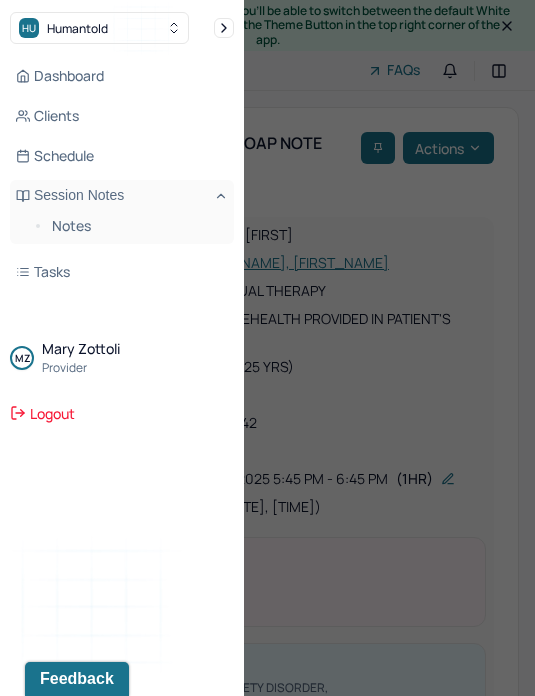 click on "Notes" at bounding box center [135, 226] 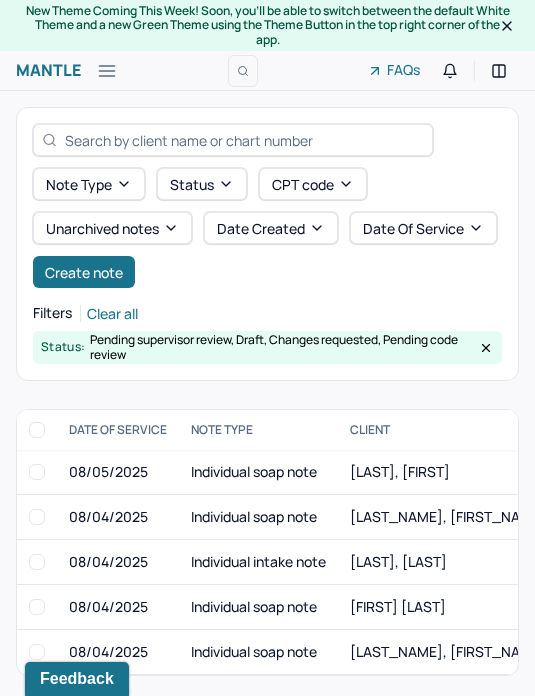 click on "[LAST], [LAST]" at bounding box center [398, 561] 